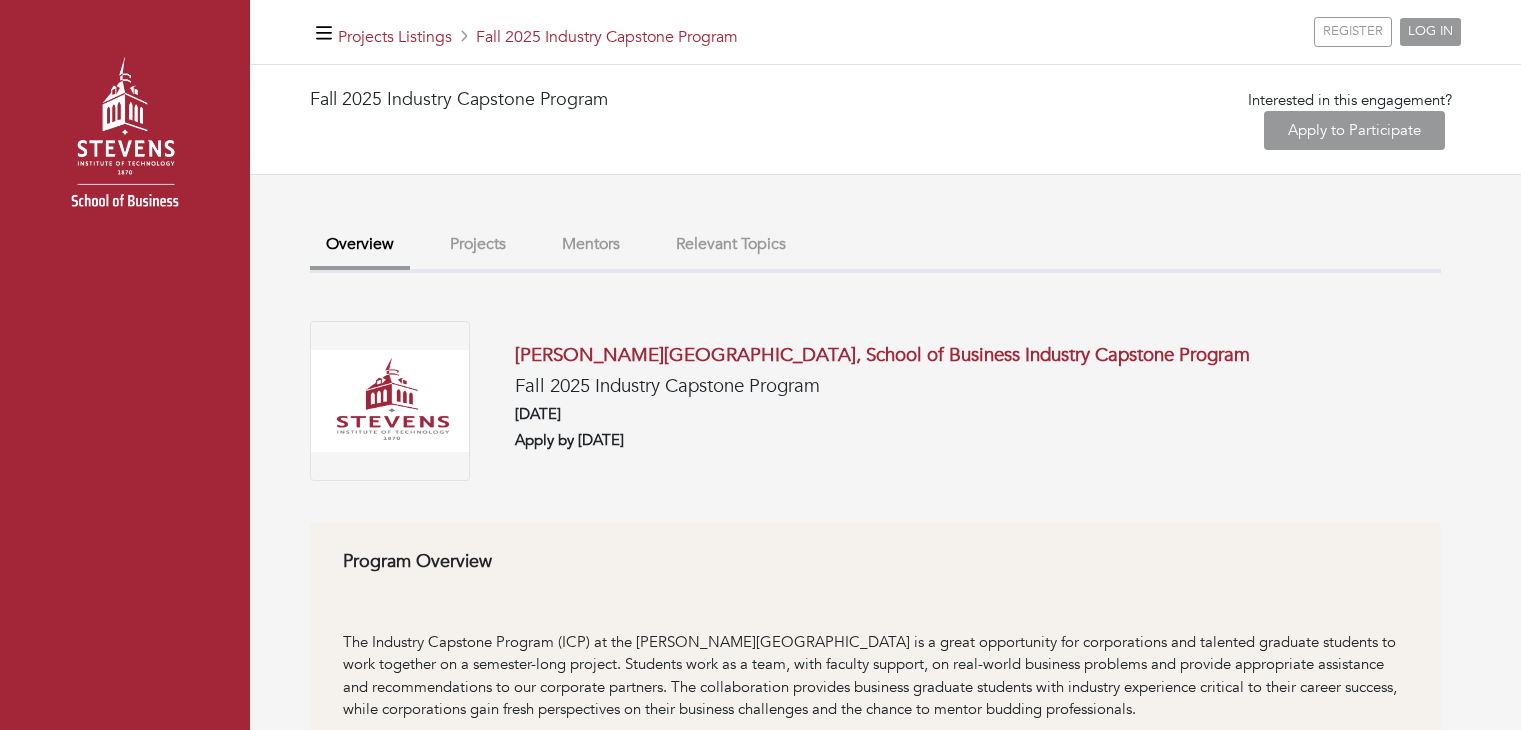 scroll, scrollTop: 0, scrollLeft: 0, axis: both 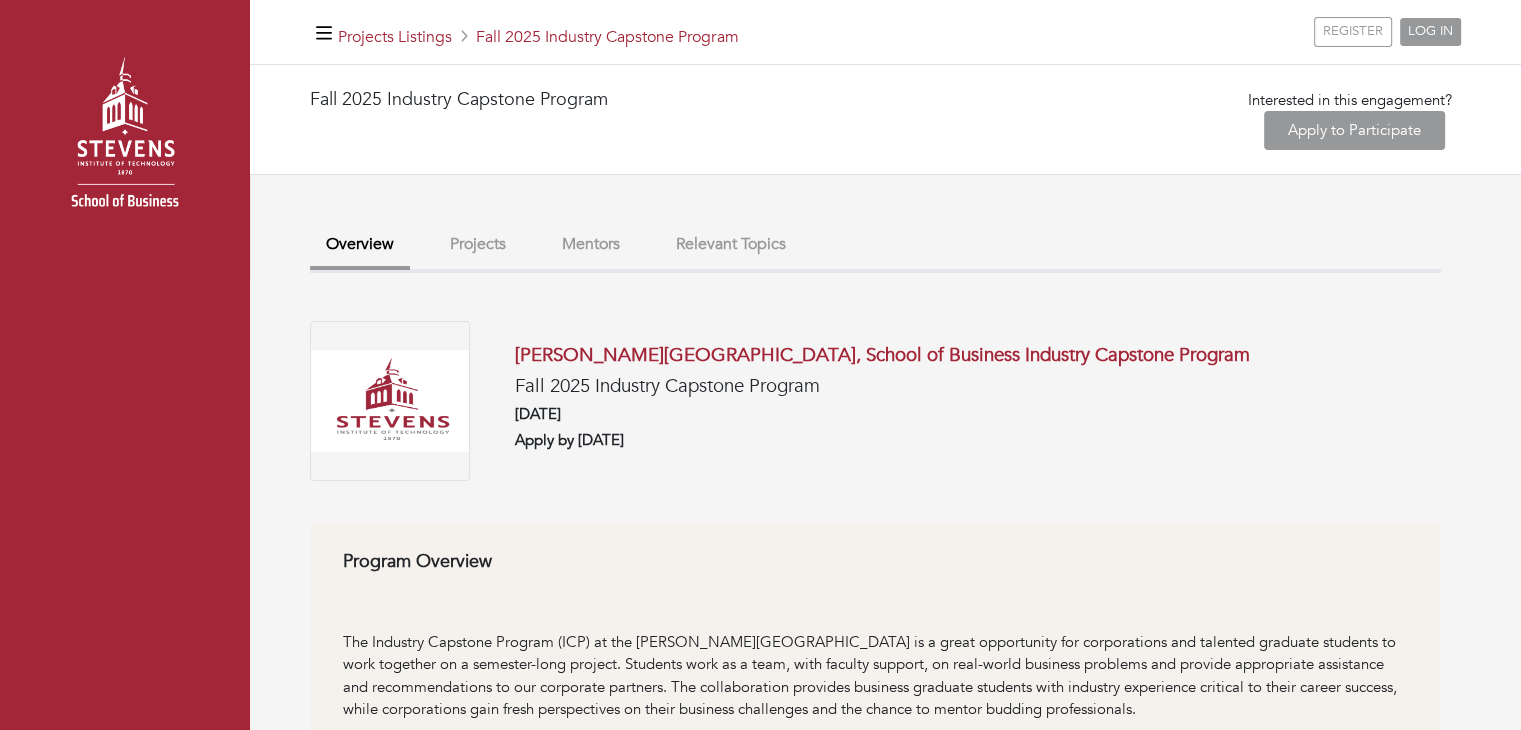 click on "Projects" at bounding box center [478, 244] 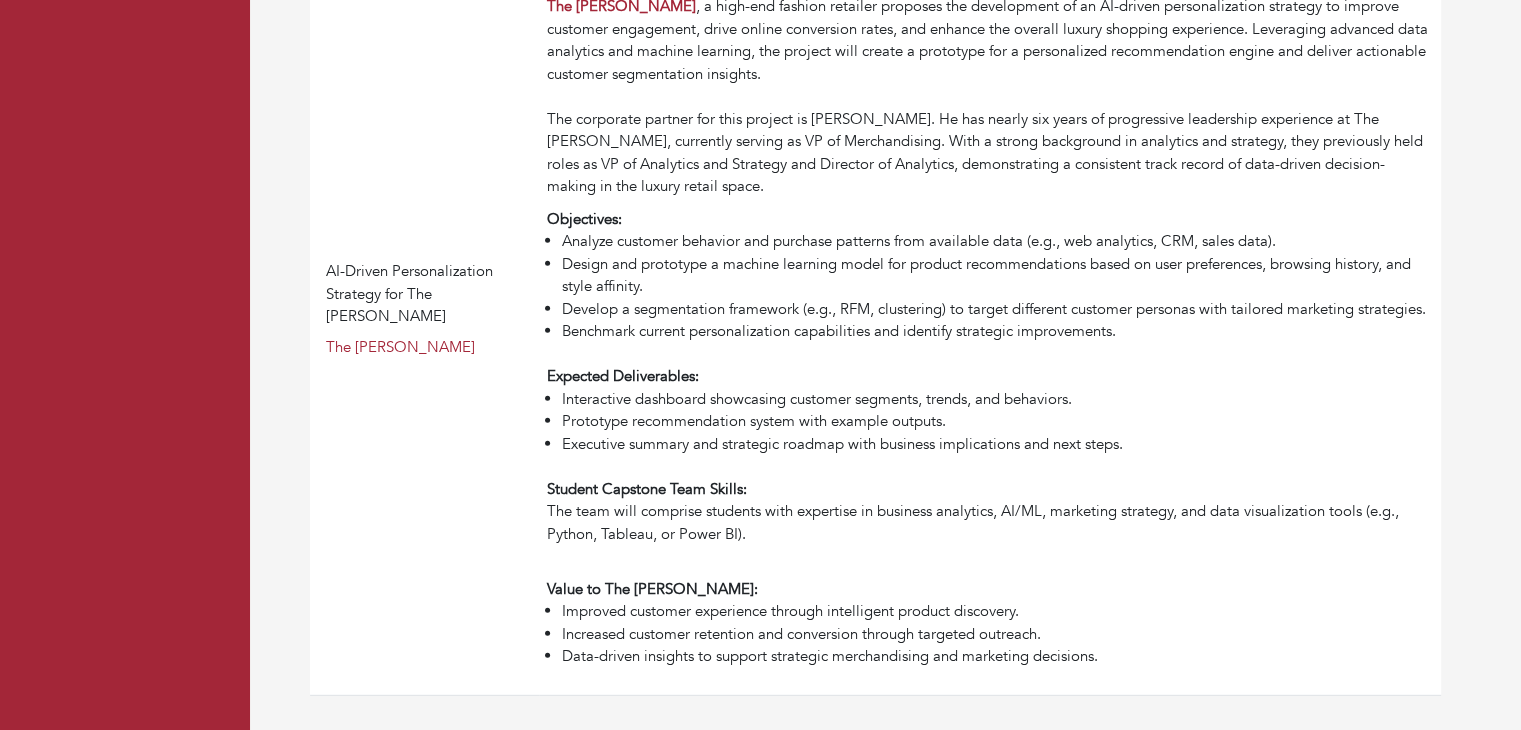scroll, scrollTop: 5476, scrollLeft: 0, axis: vertical 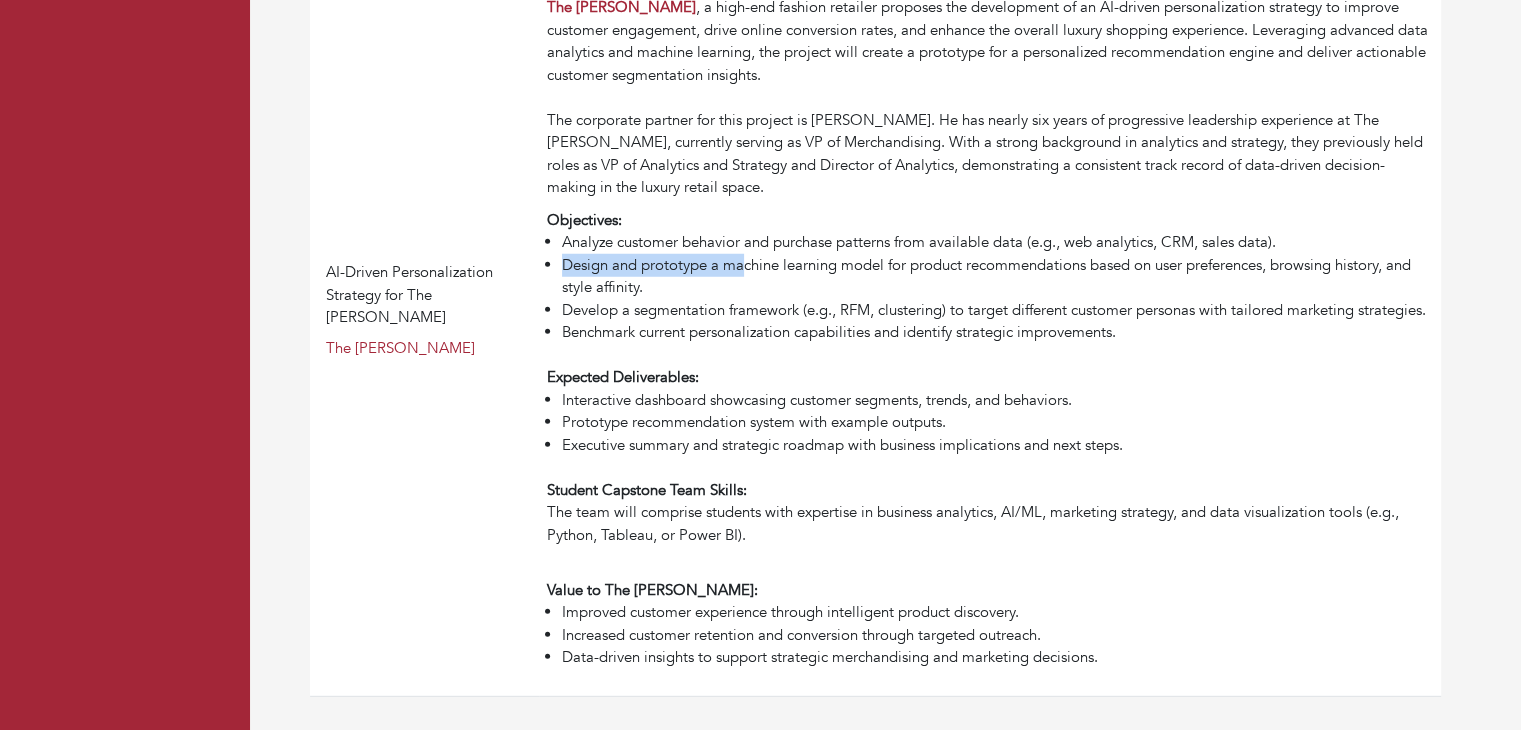 drag, startPoint x: 565, startPoint y: 241, endPoint x: 748, endPoint y: 247, distance: 183.09833 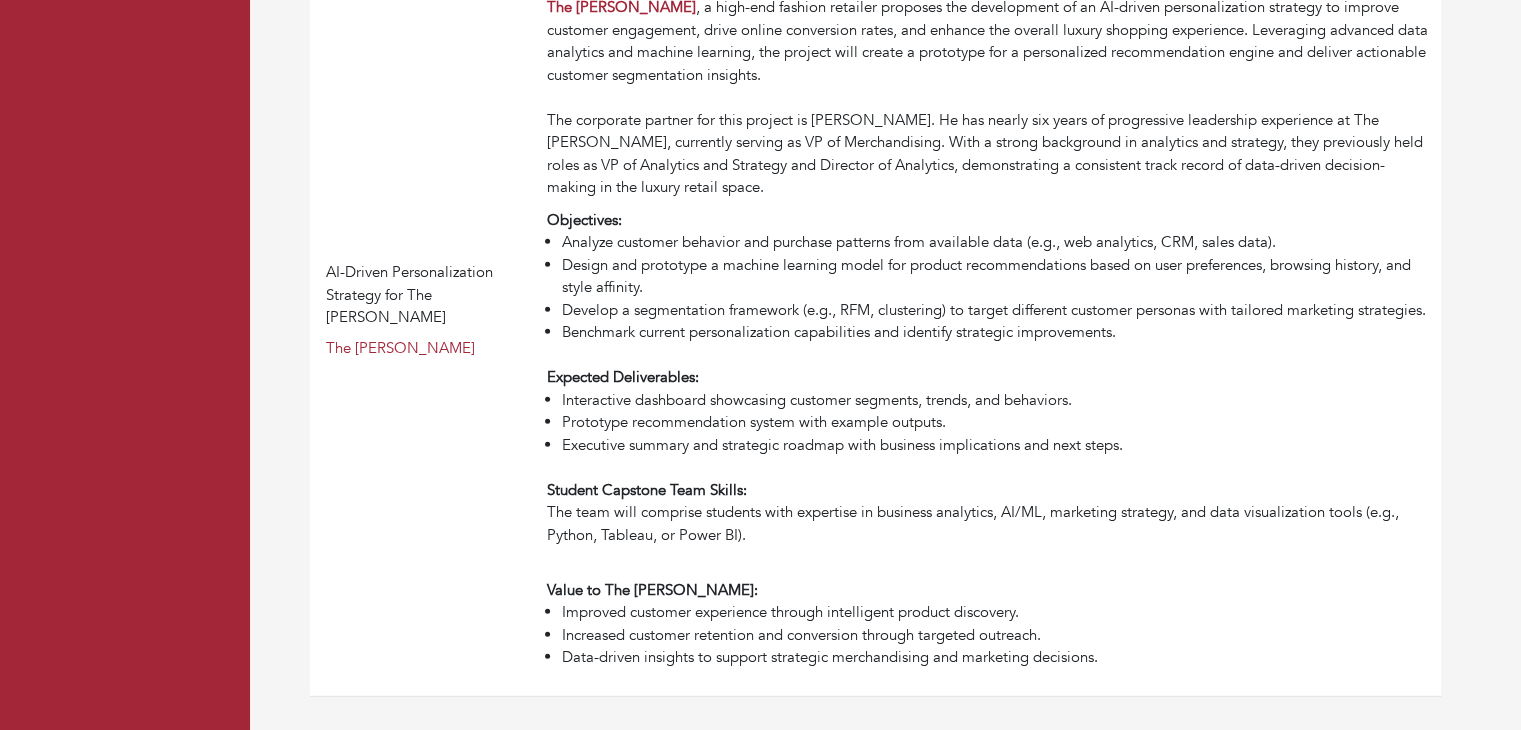 click on "Design and prototype a machine learning model for product recommendations based on user preferences, browsing history, and style affinity." at bounding box center [997, 276] 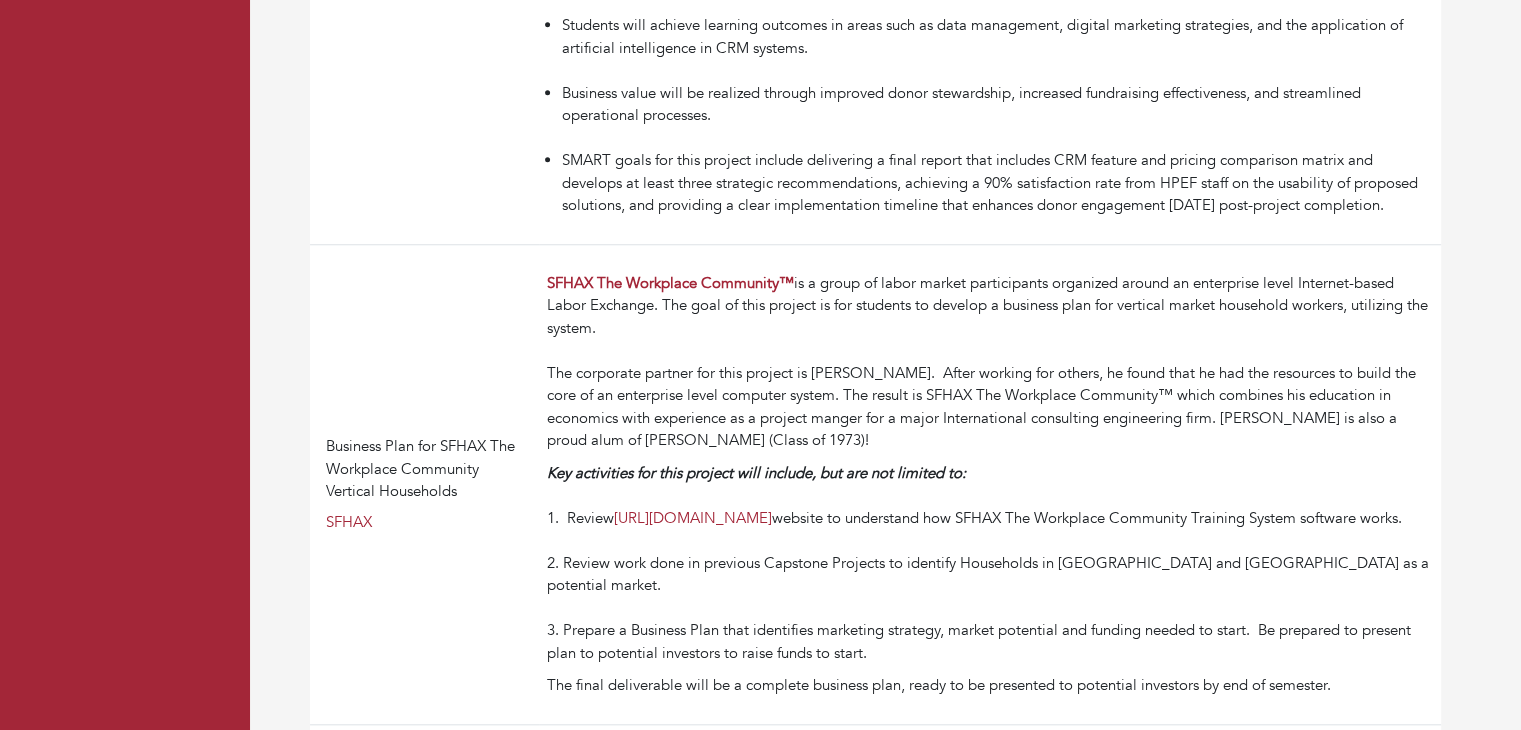scroll, scrollTop: 1751, scrollLeft: 0, axis: vertical 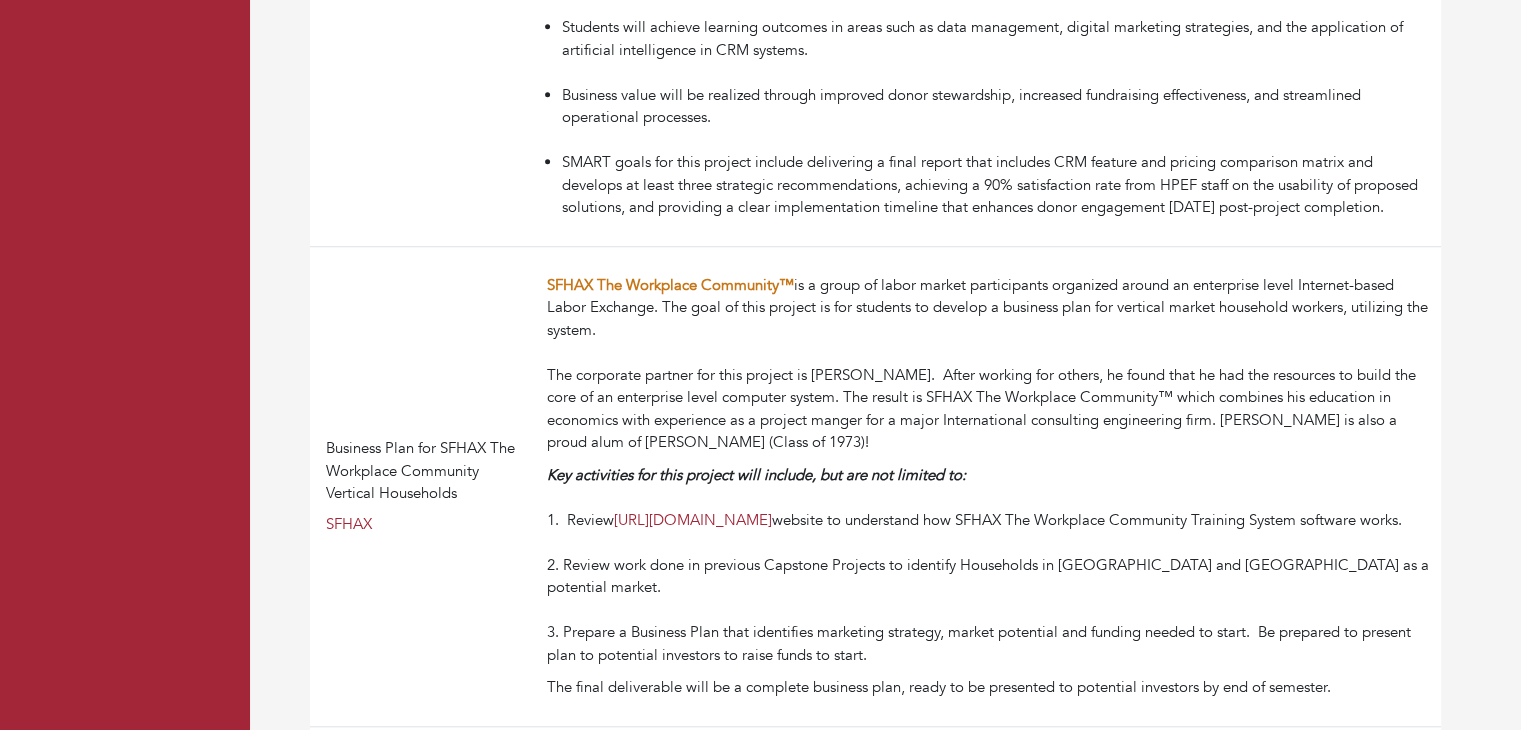 click on "SFHAX The Workplace Community™" at bounding box center (670, 285) 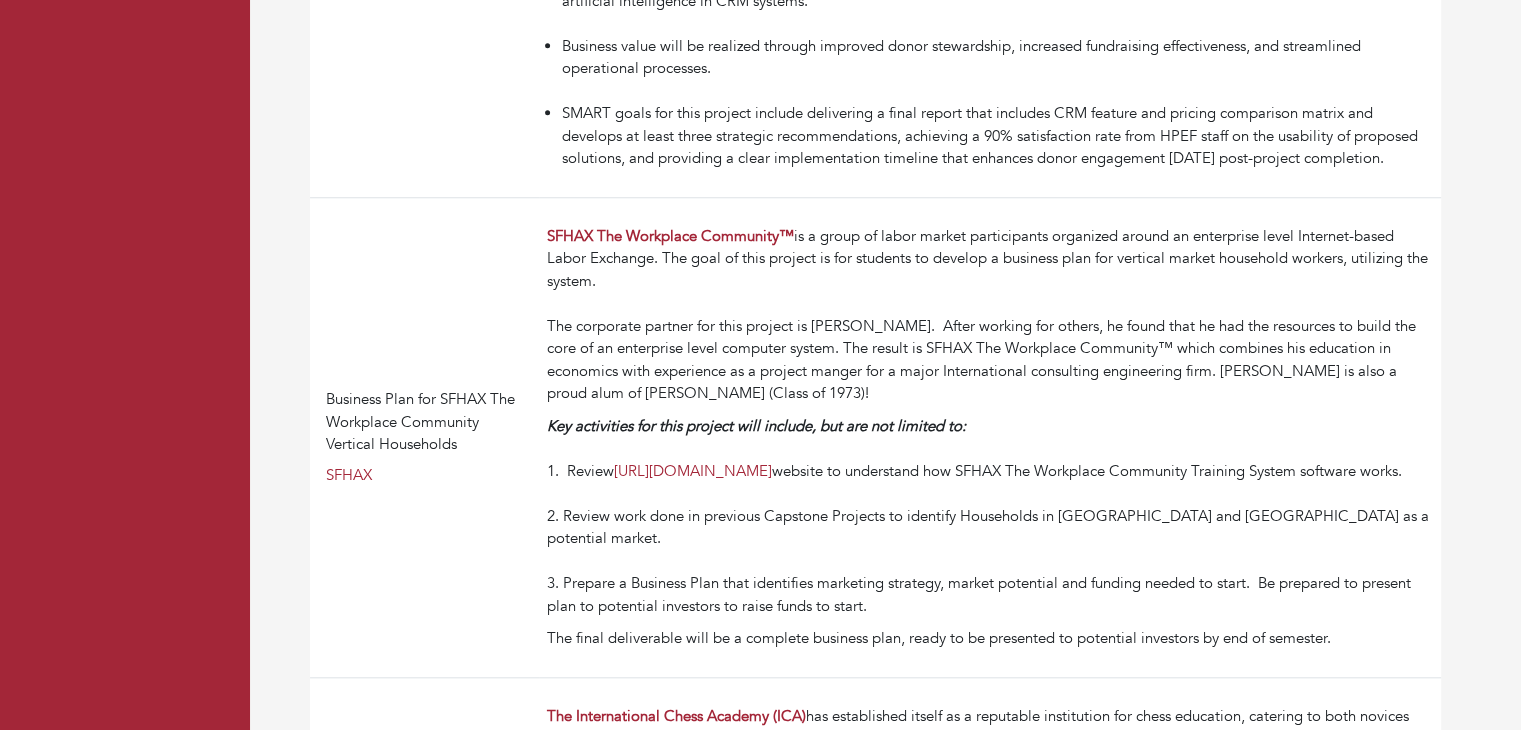 scroll, scrollTop: 1801, scrollLeft: 0, axis: vertical 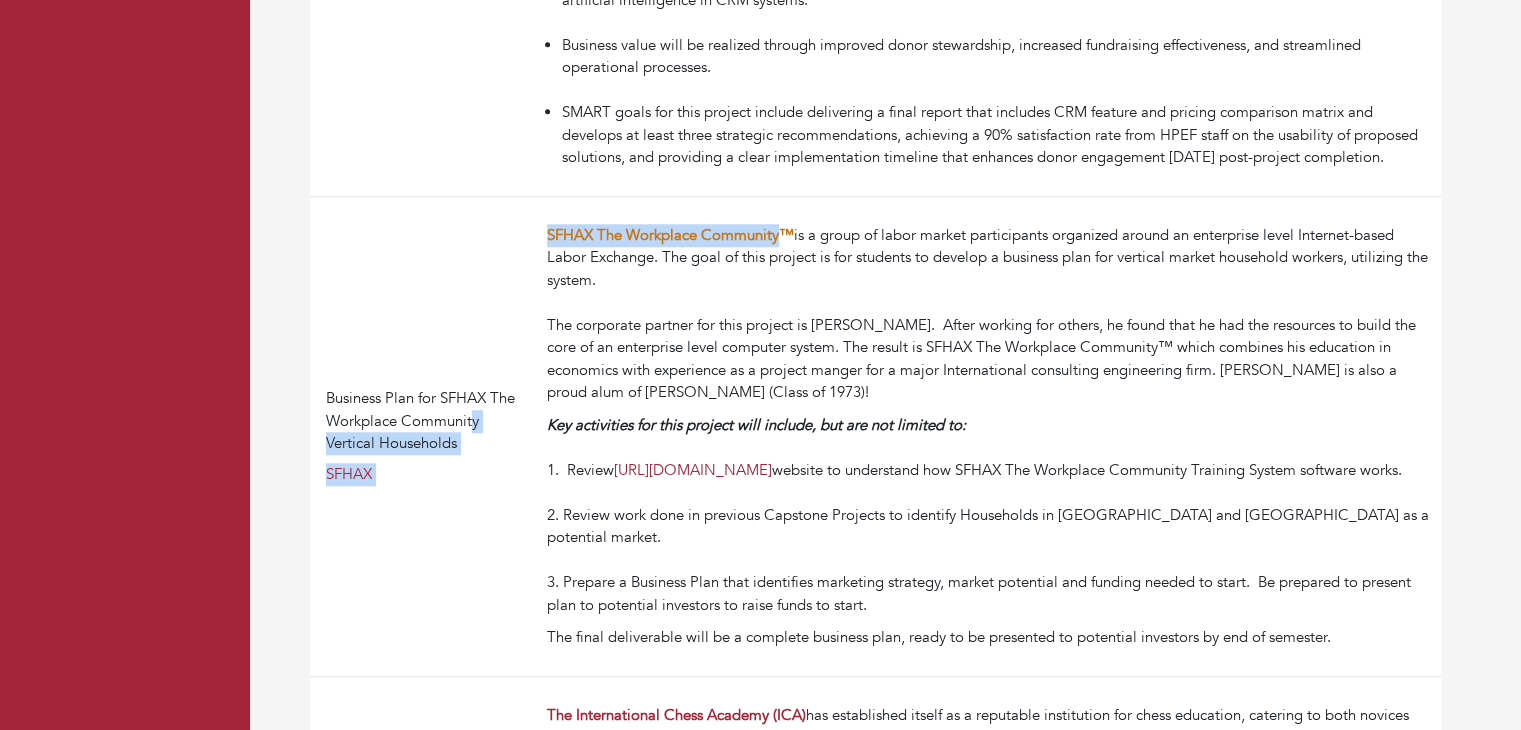 drag, startPoint x: 538, startPoint y: 231, endPoint x: 784, endPoint y: 241, distance: 246.20317 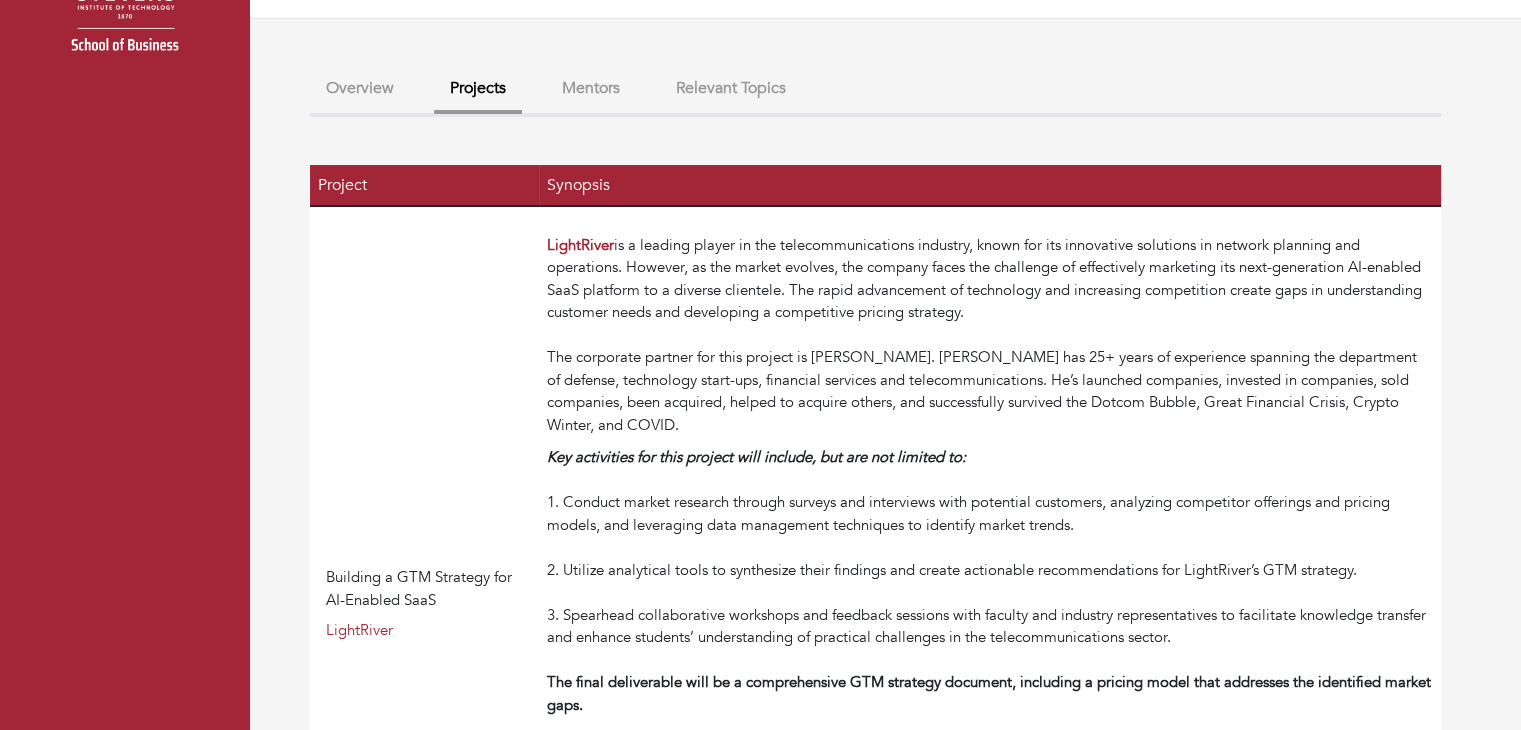 scroll, scrollTop: 149, scrollLeft: 0, axis: vertical 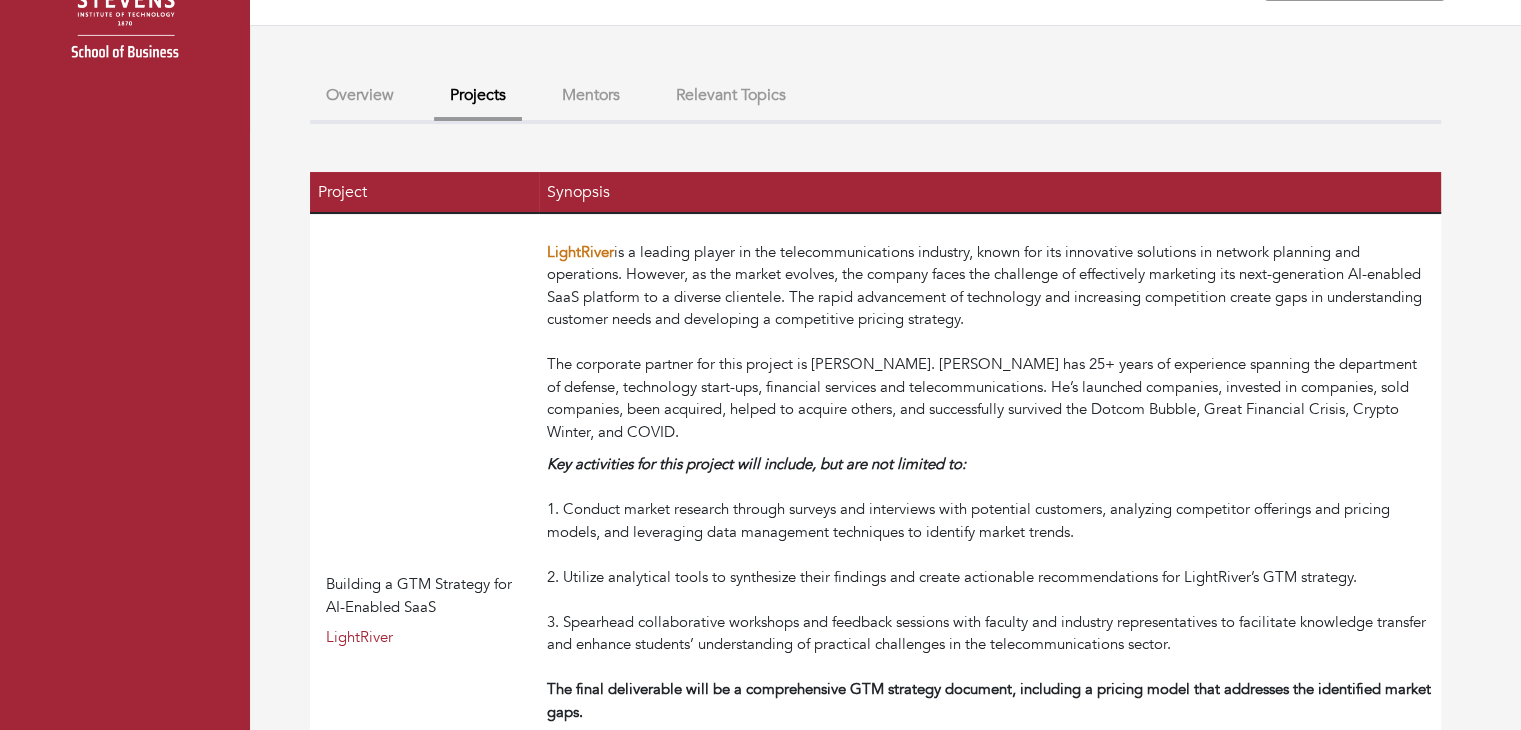 click on "LightRiver" at bounding box center (580, 252) 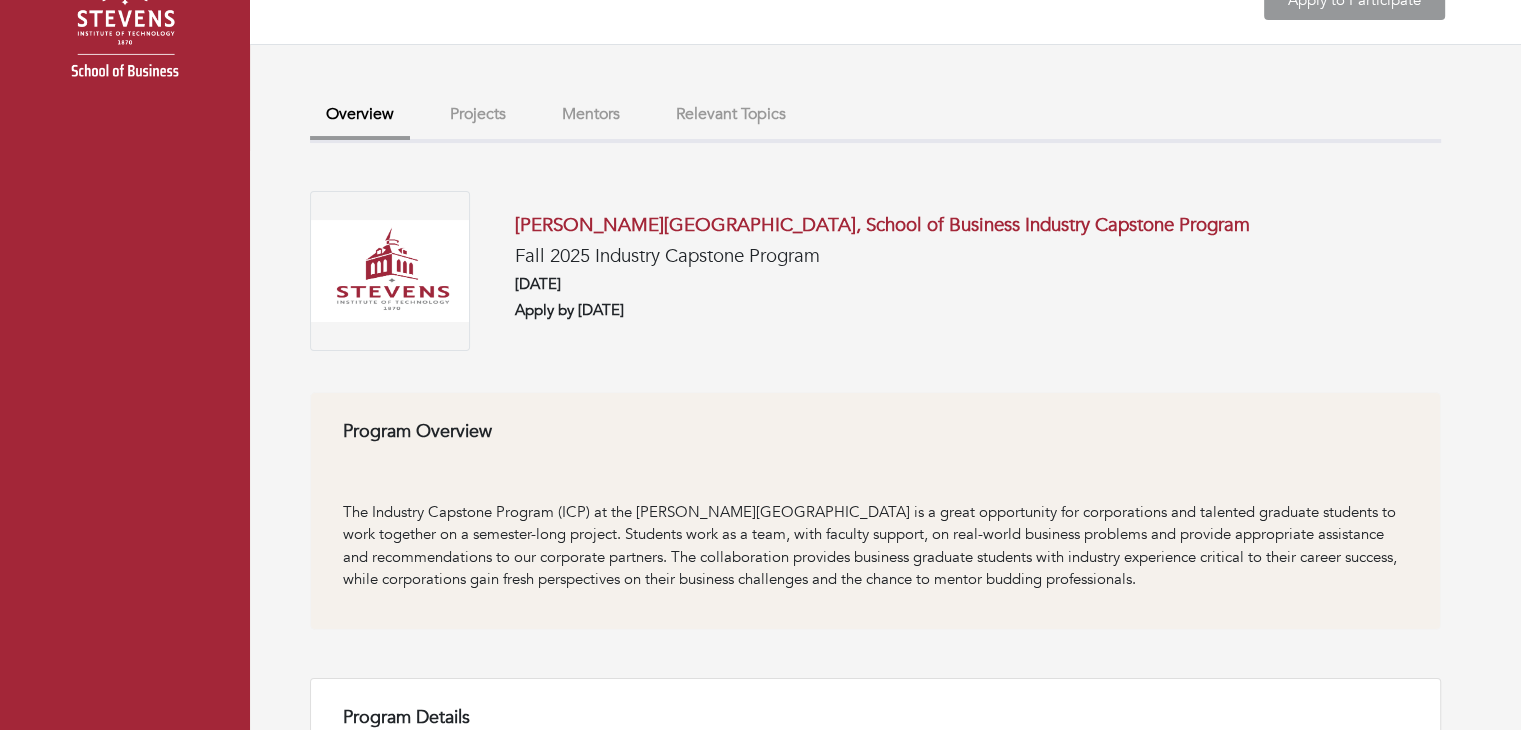 scroll, scrollTop: 125, scrollLeft: 0, axis: vertical 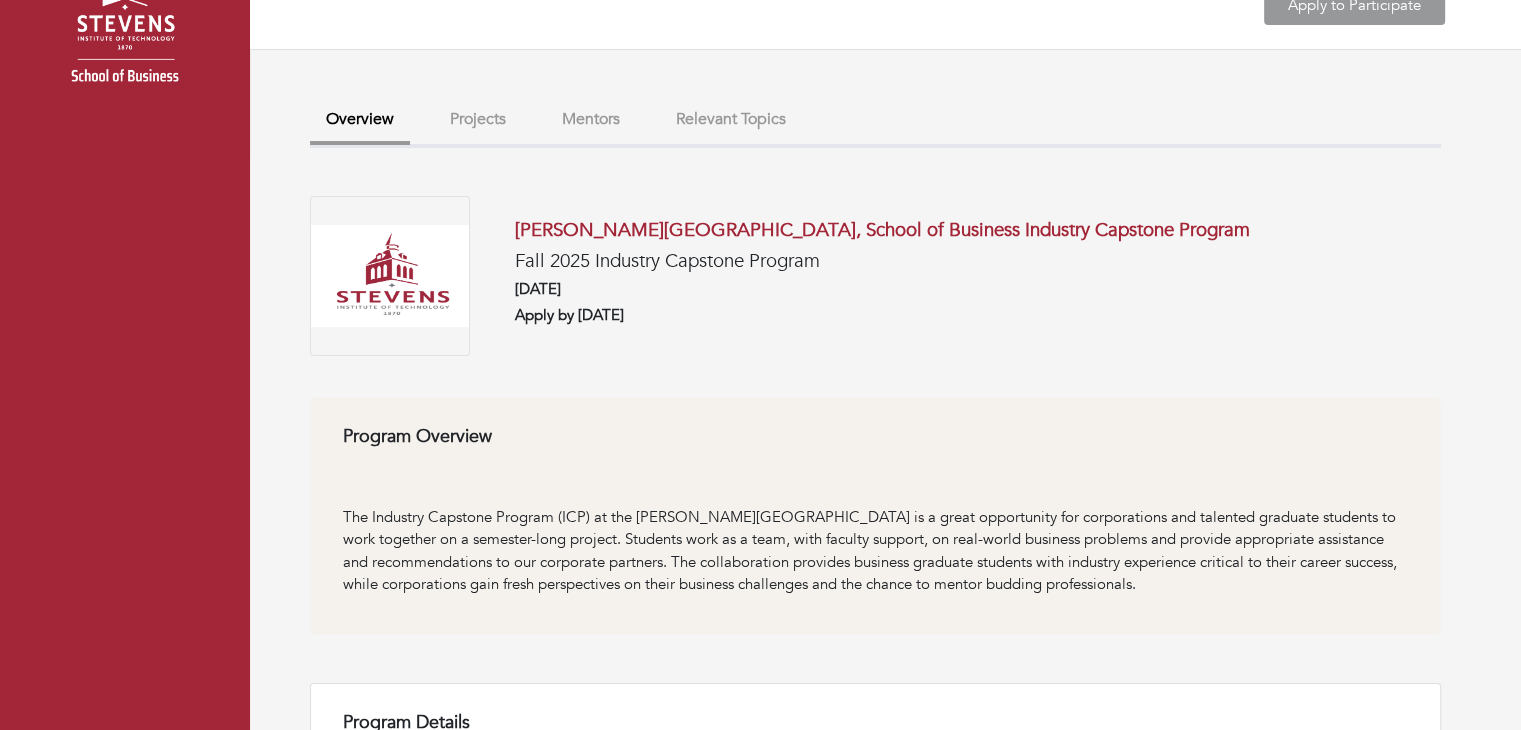 click on "Projects" at bounding box center [478, 119] 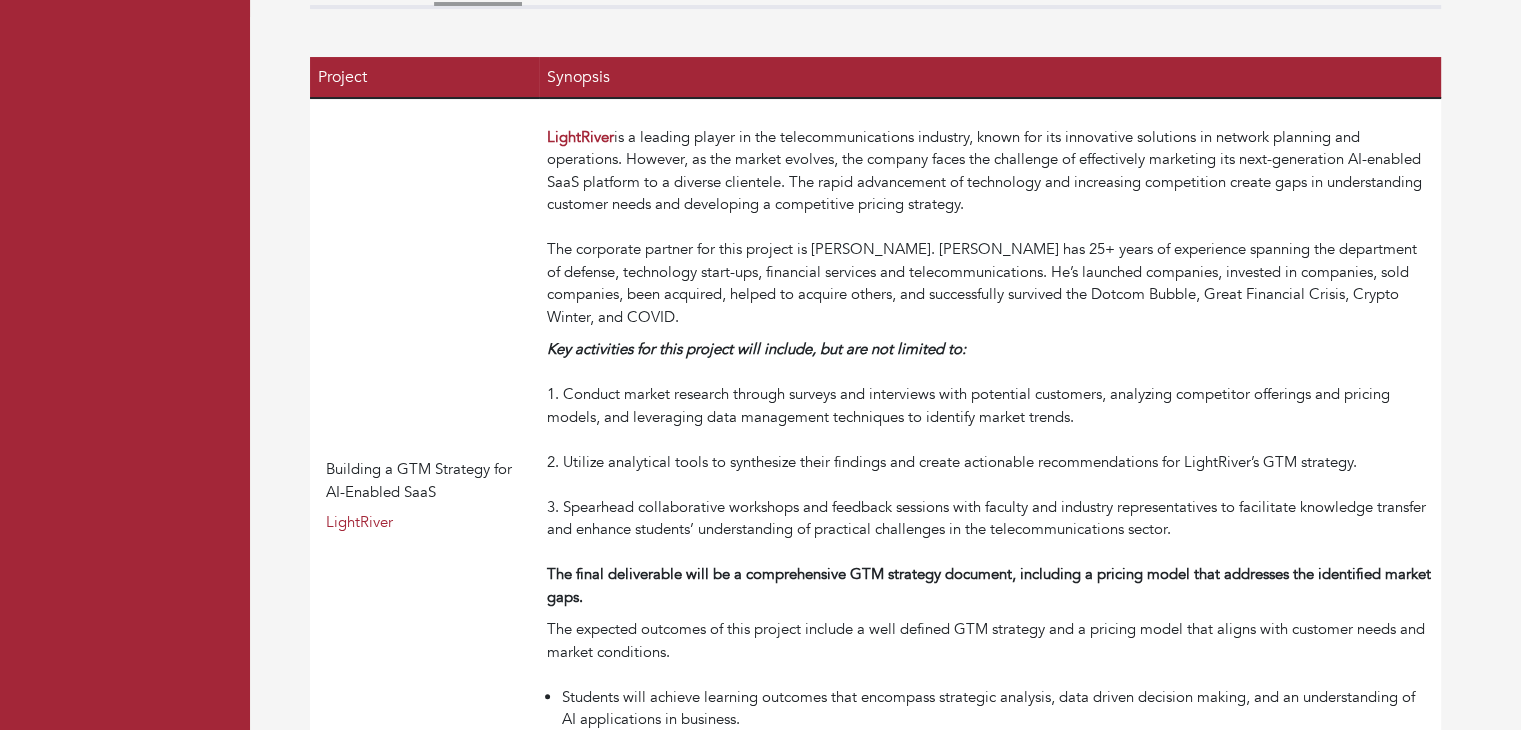 scroll, scrollTop: 264, scrollLeft: 0, axis: vertical 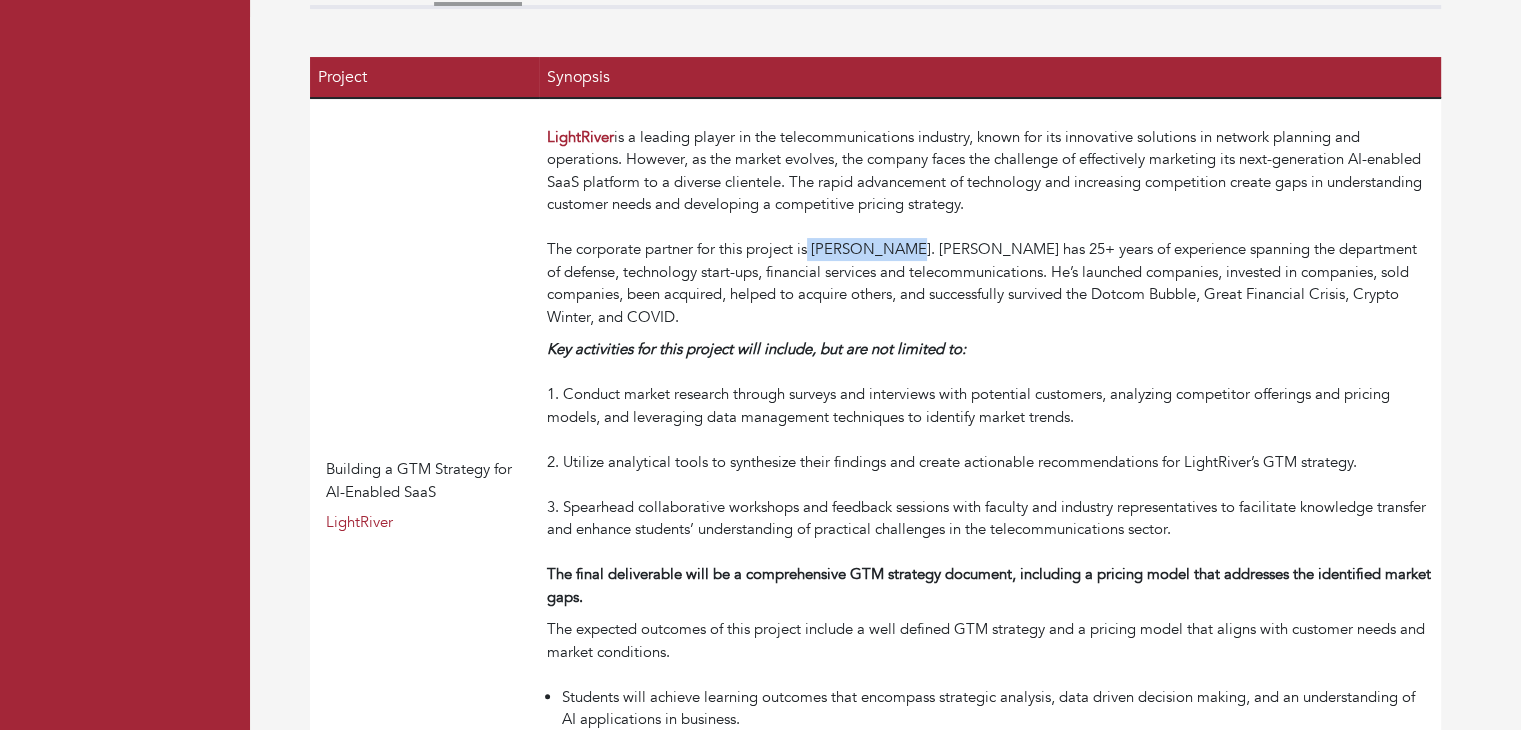 drag, startPoint x: 808, startPoint y: 252, endPoint x: 905, endPoint y: 249, distance: 97.04638 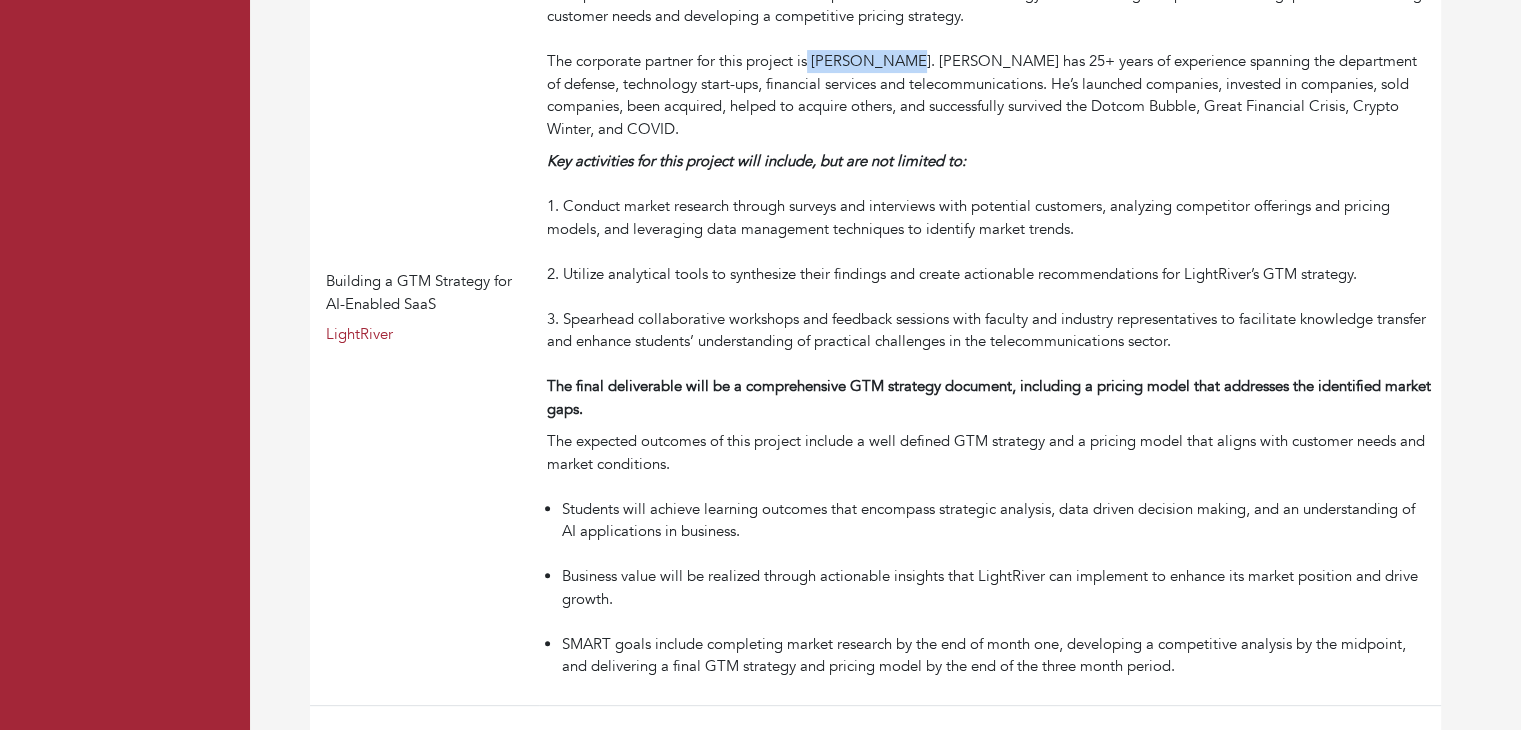 scroll, scrollTop: 454, scrollLeft: 0, axis: vertical 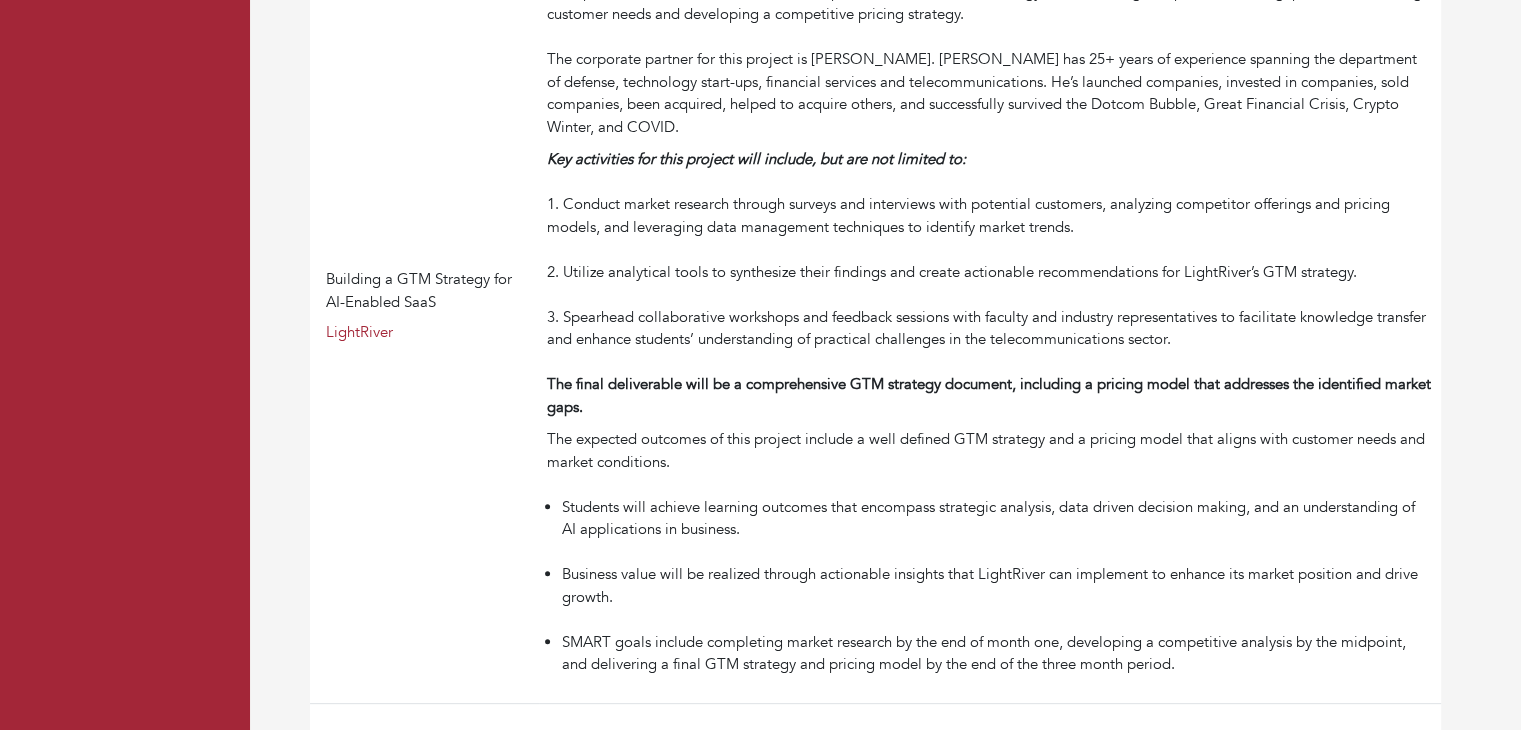 click on "Building a GTM Strategy for AI-Enabled SaaS
LightRiver" at bounding box center (424, 306) 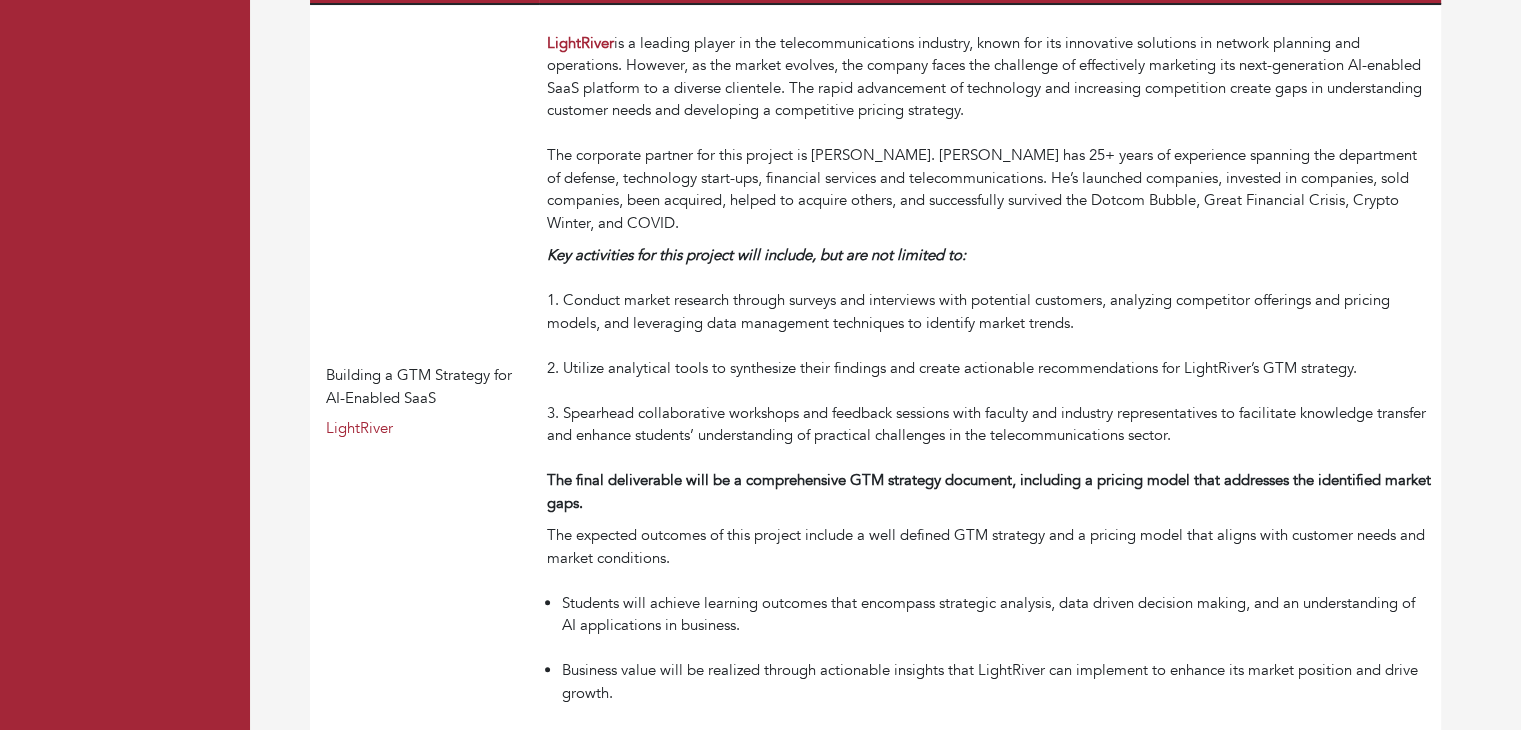 scroll, scrollTop: 0, scrollLeft: 0, axis: both 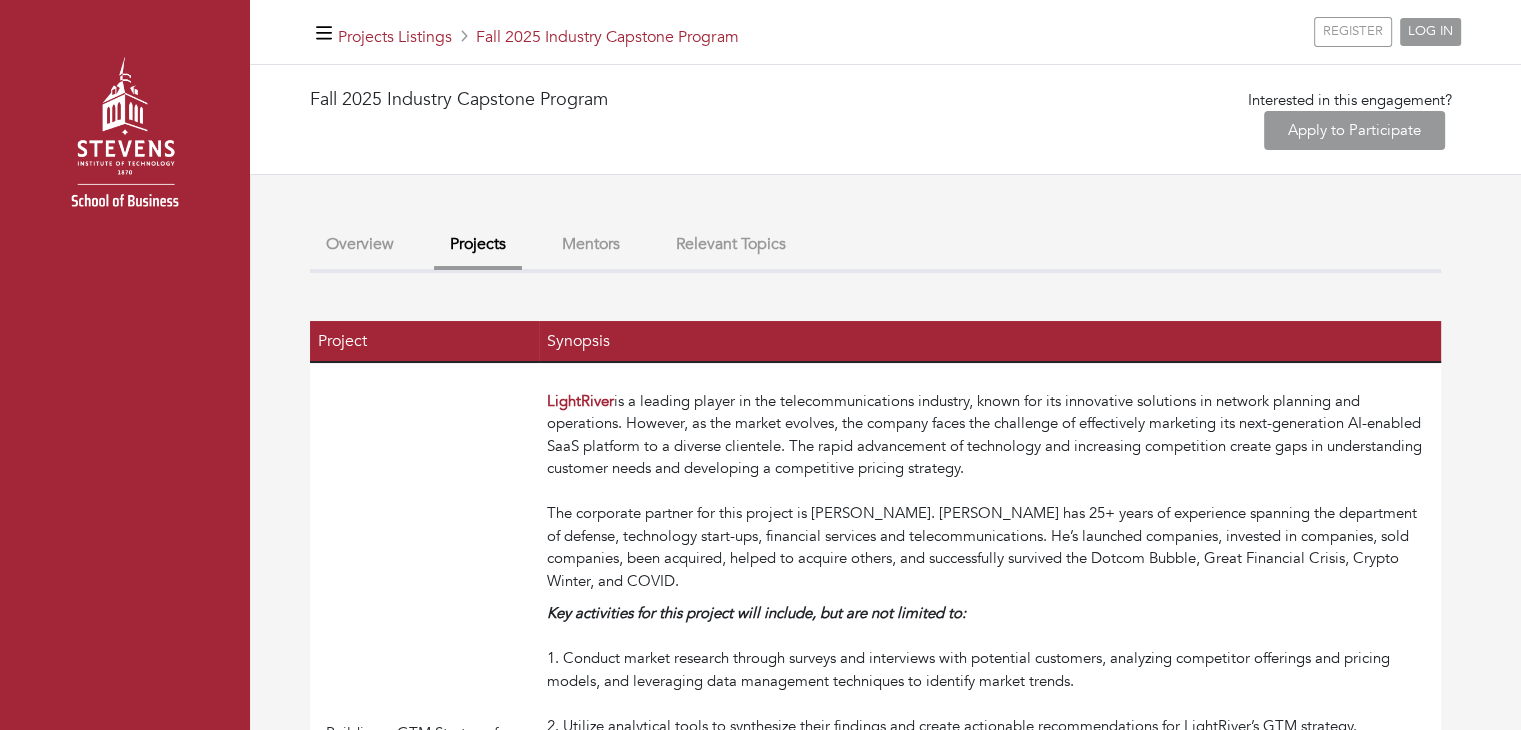 click on "Mentors" at bounding box center [591, 244] 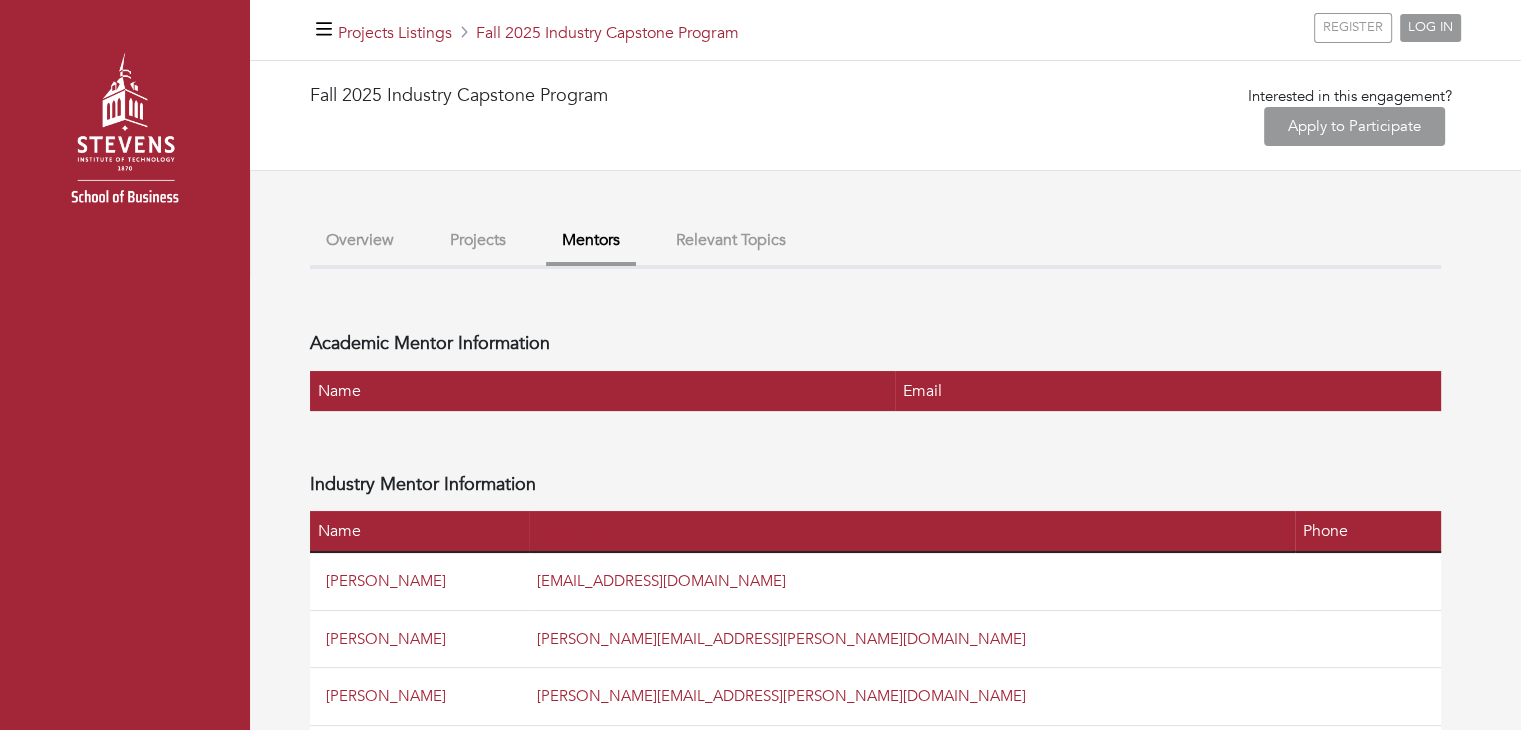 scroll, scrollTop: 0, scrollLeft: 0, axis: both 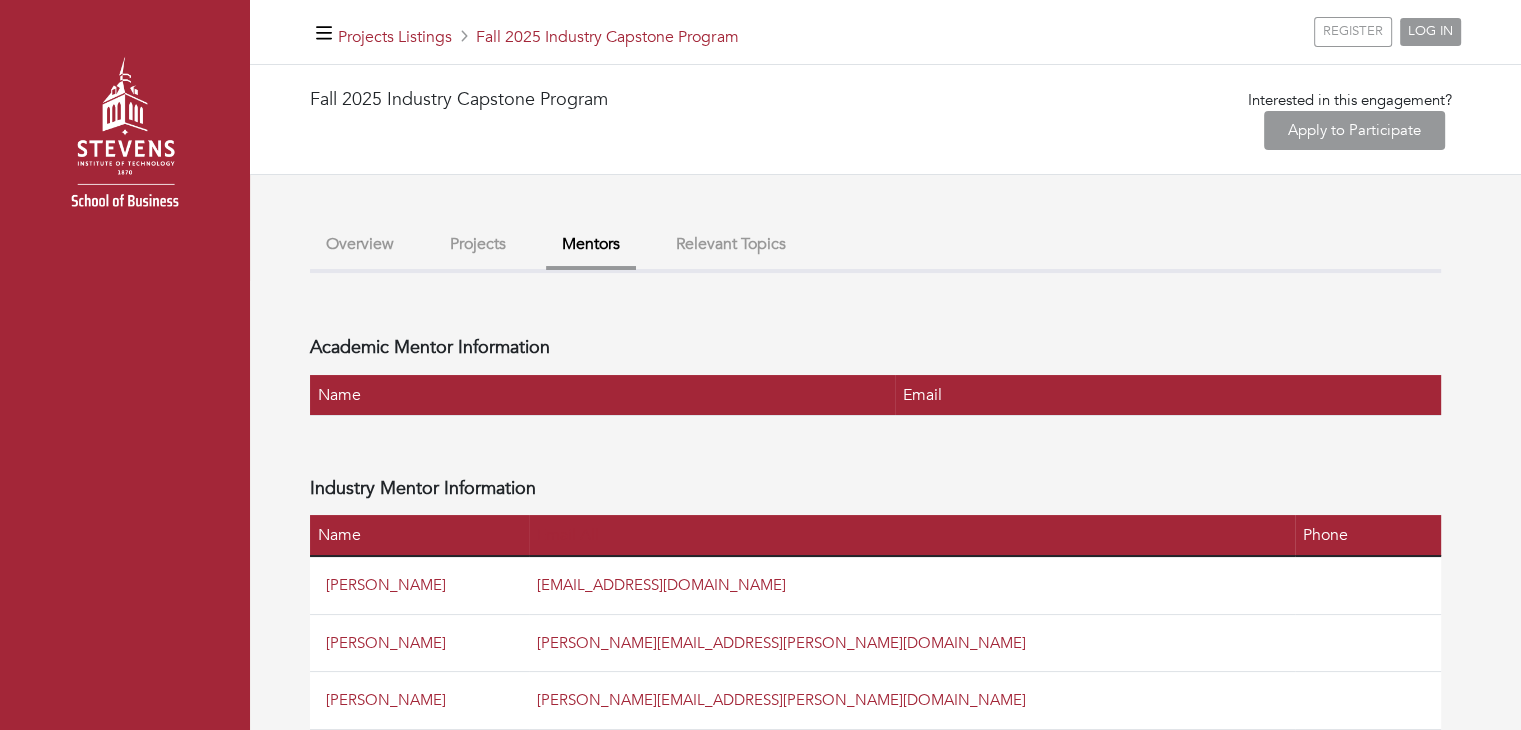 click on "Relevant Topics" at bounding box center [731, 244] 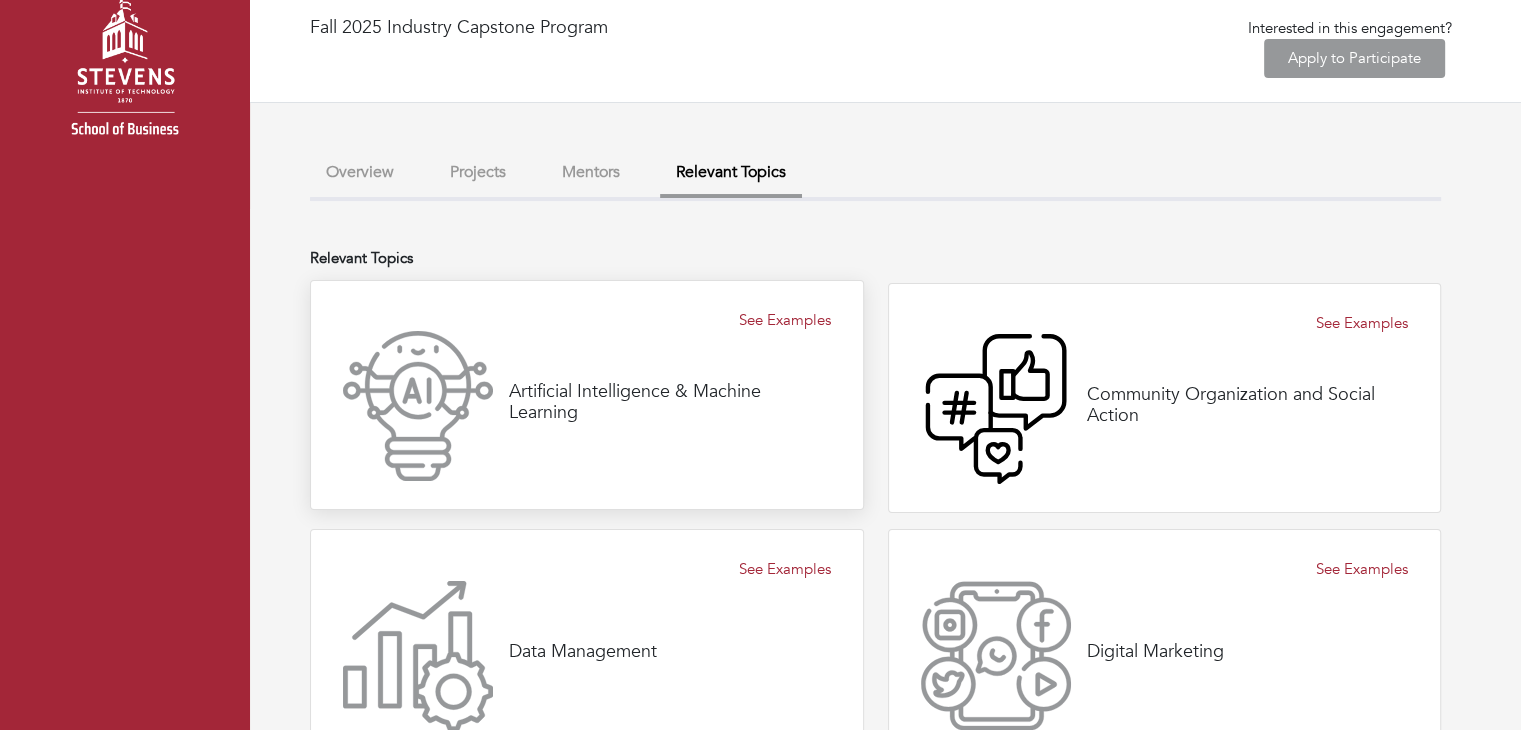 scroll, scrollTop: 76, scrollLeft: 0, axis: vertical 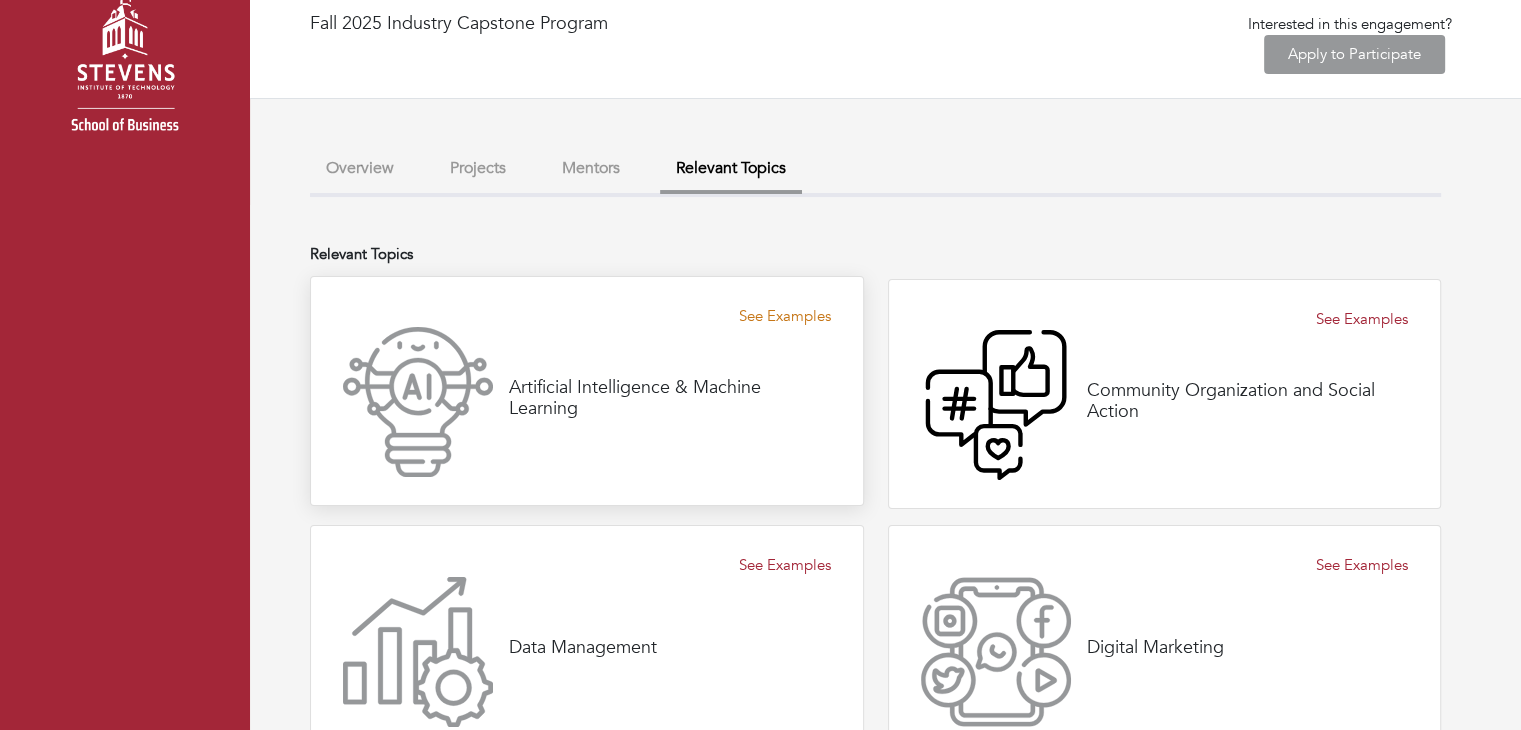click on "See Examples" at bounding box center [785, 316] 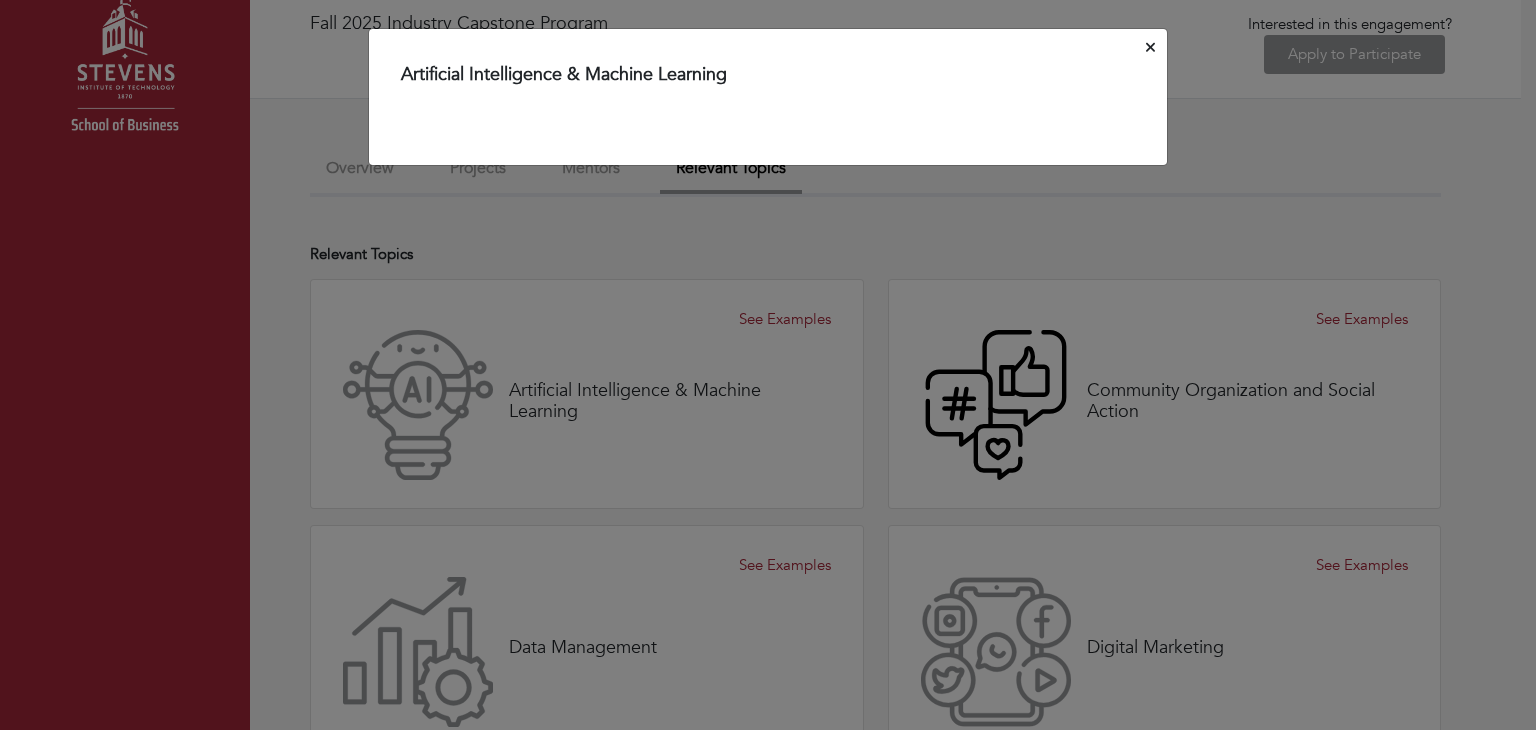 click on "Artificial Intelligence & Machine Learning" at bounding box center (768, 97) 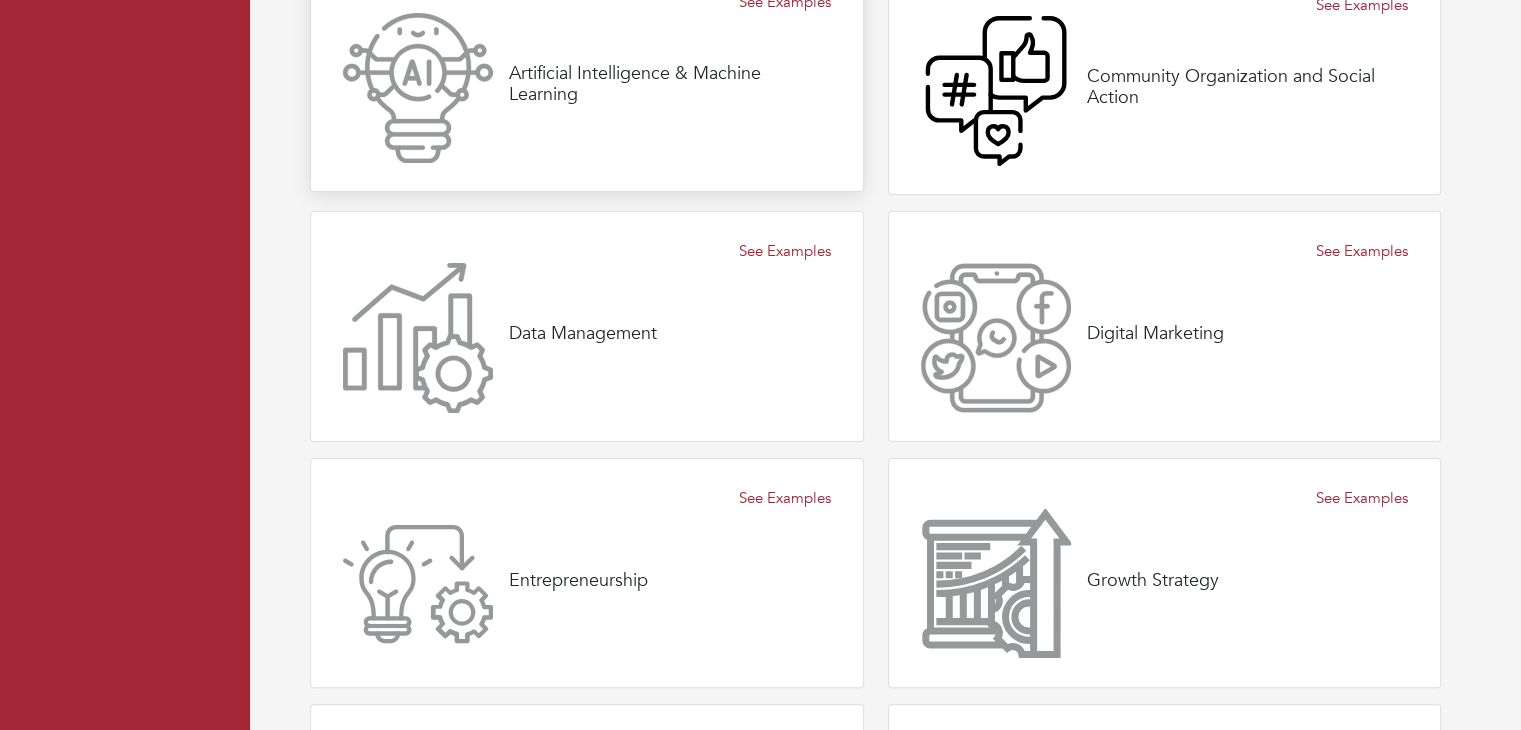scroll, scrollTop: 0, scrollLeft: 0, axis: both 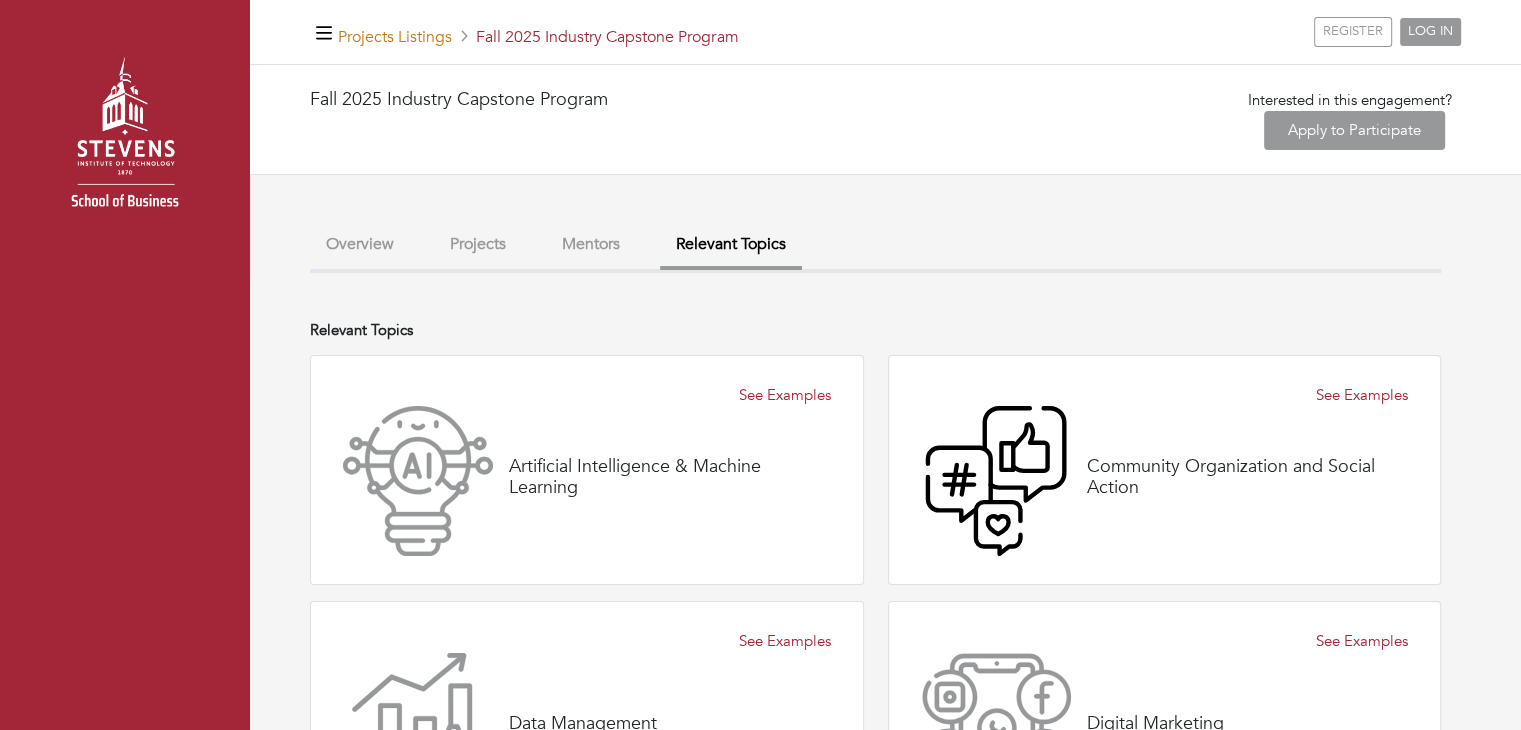 click on "Projects Listings" at bounding box center (395, 37) 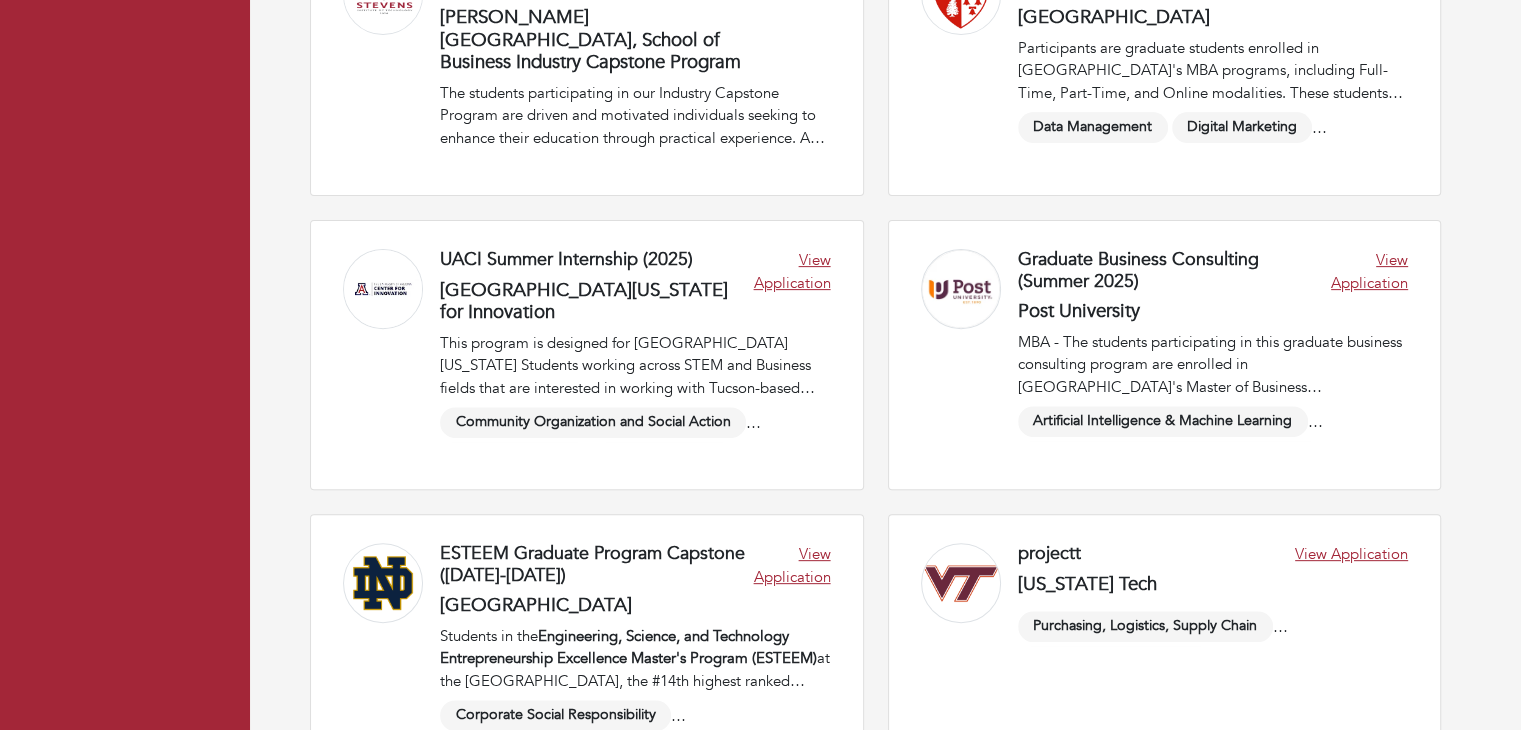 scroll, scrollTop: 661, scrollLeft: 0, axis: vertical 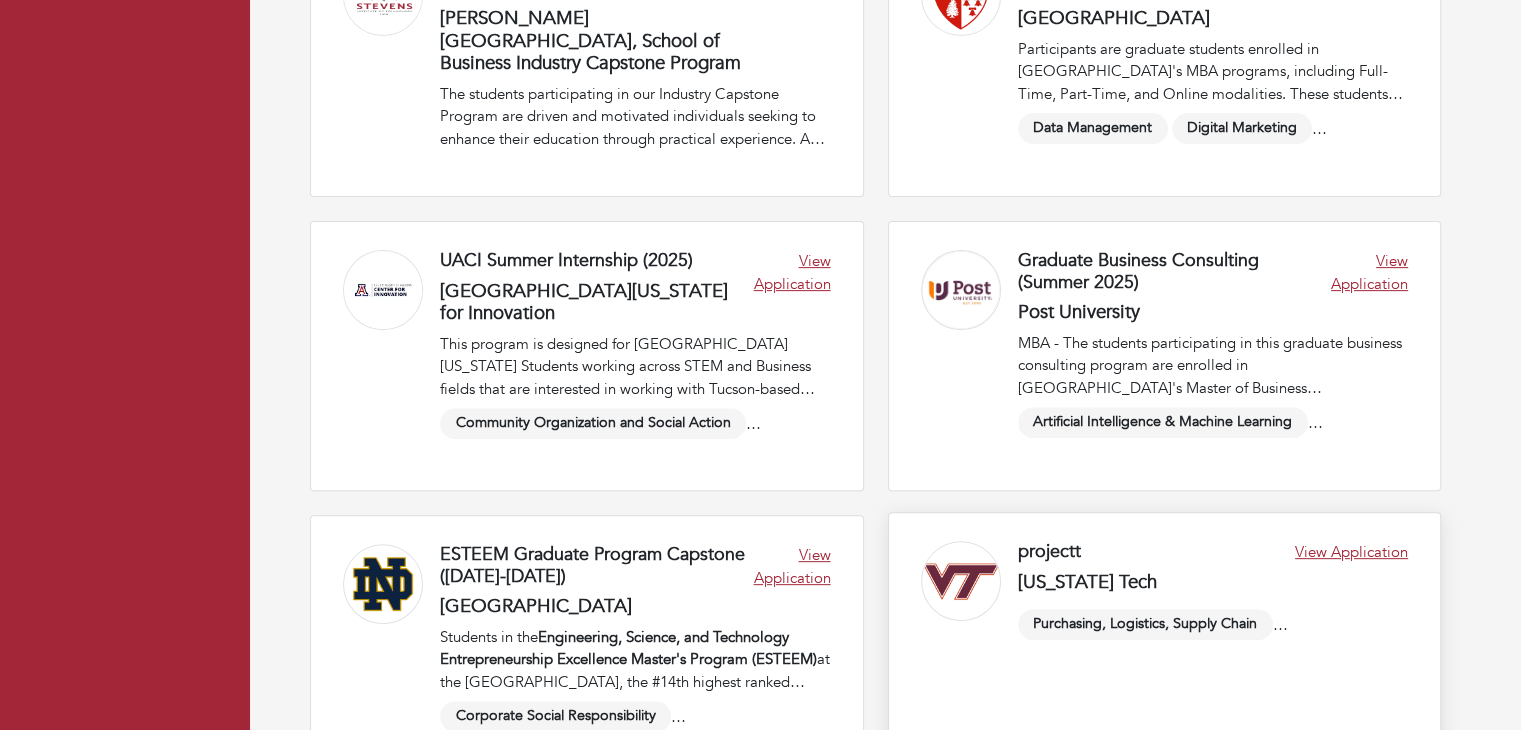 click on "Purchasing, Logistics, Supply Chain" at bounding box center (1145, 624) 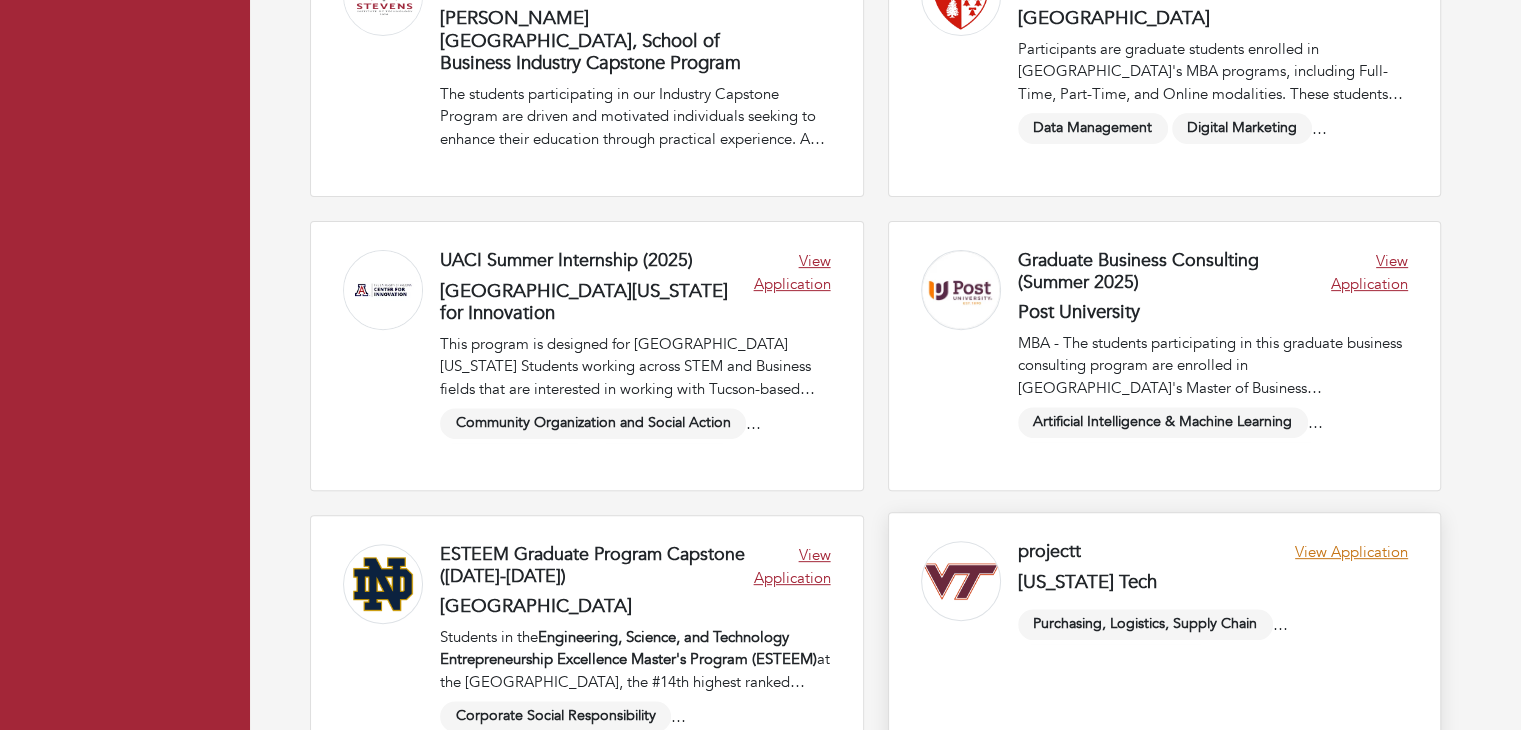 click on "View Application" at bounding box center (1351, 571) 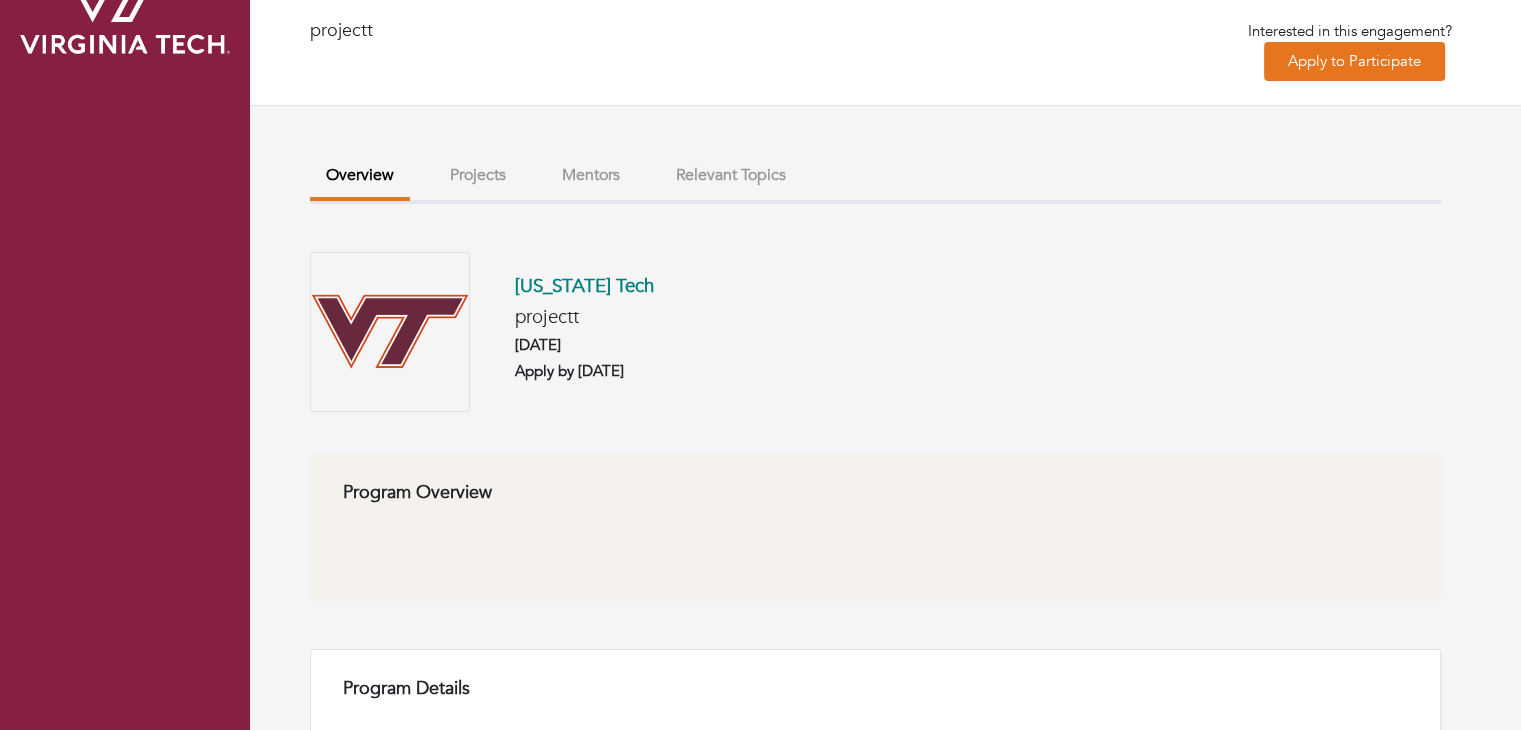 scroll, scrollTop: 65, scrollLeft: 0, axis: vertical 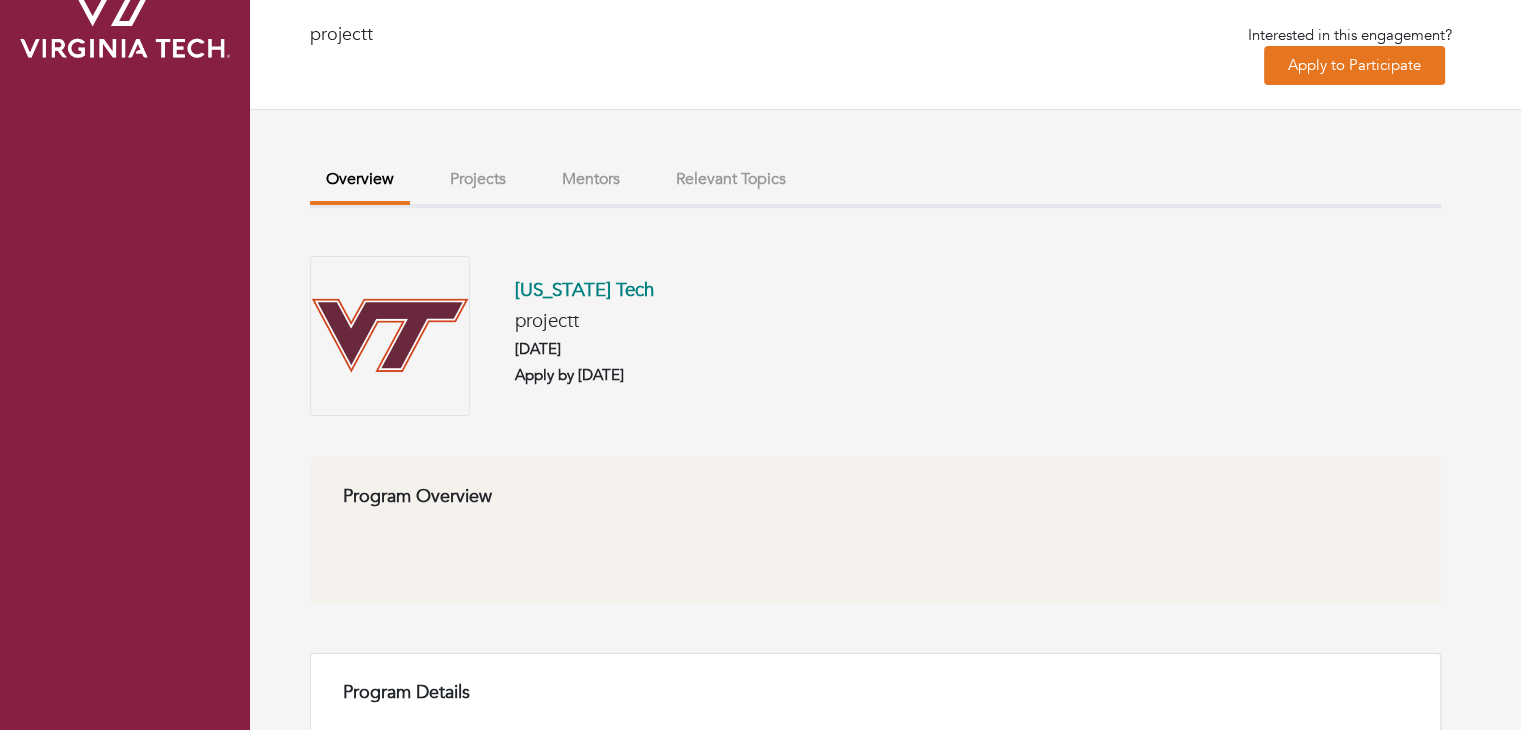 click on "Projects" at bounding box center [478, 179] 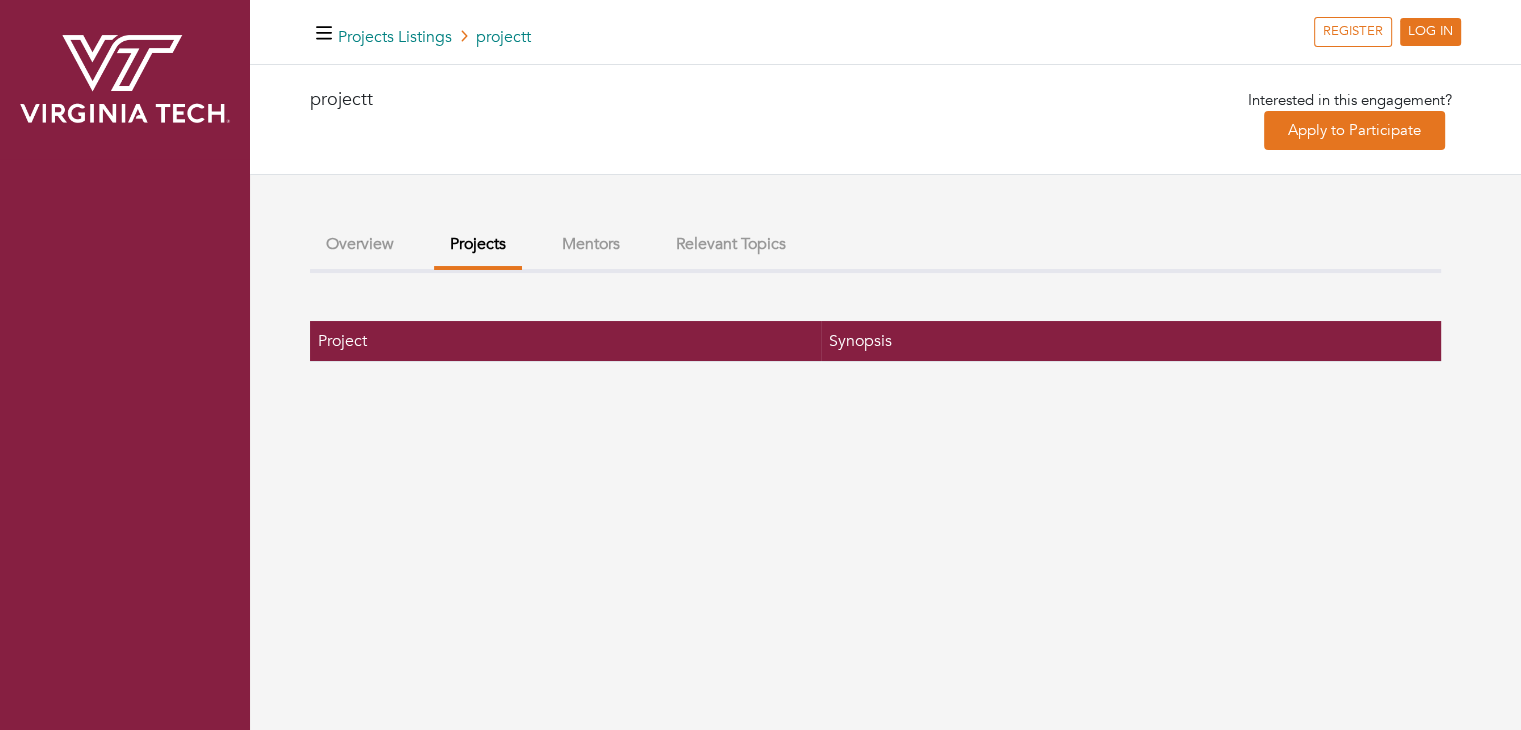 scroll, scrollTop: 0, scrollLeft: 0, axis: both 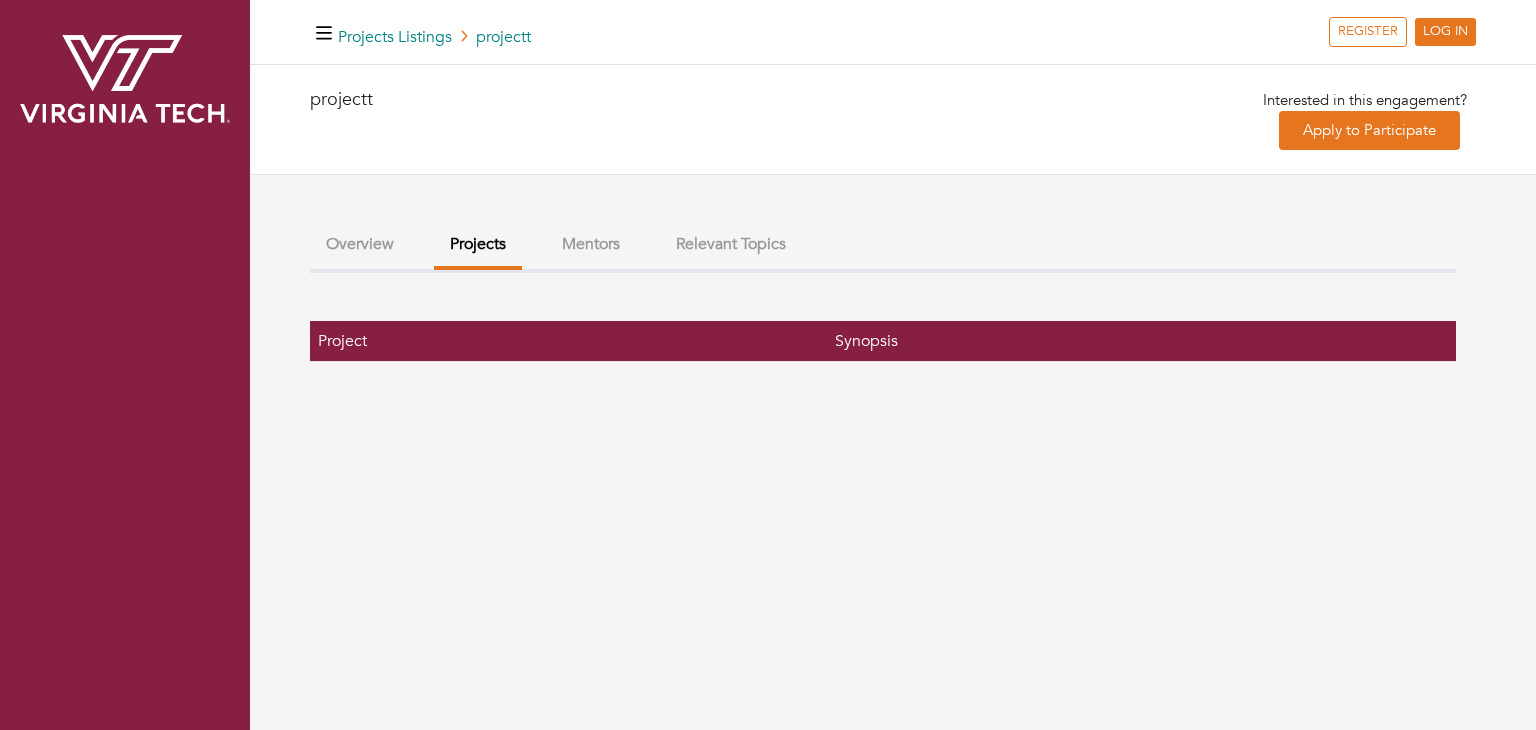 click on "Overview
Projects
Mentors
Relevant Topics
[US_STATE] Tech
projectt
[DATE]
Apply by [DATE]
Program Overview
Program Details
Company Name
[US_STATE][GEOGRAPHIC_DATA]
Engagement Format
Internship
Commitment Level
Full Time
Application Period
[DATE] - [DATE]
Team Requirement" at bounding box center (883, 292) 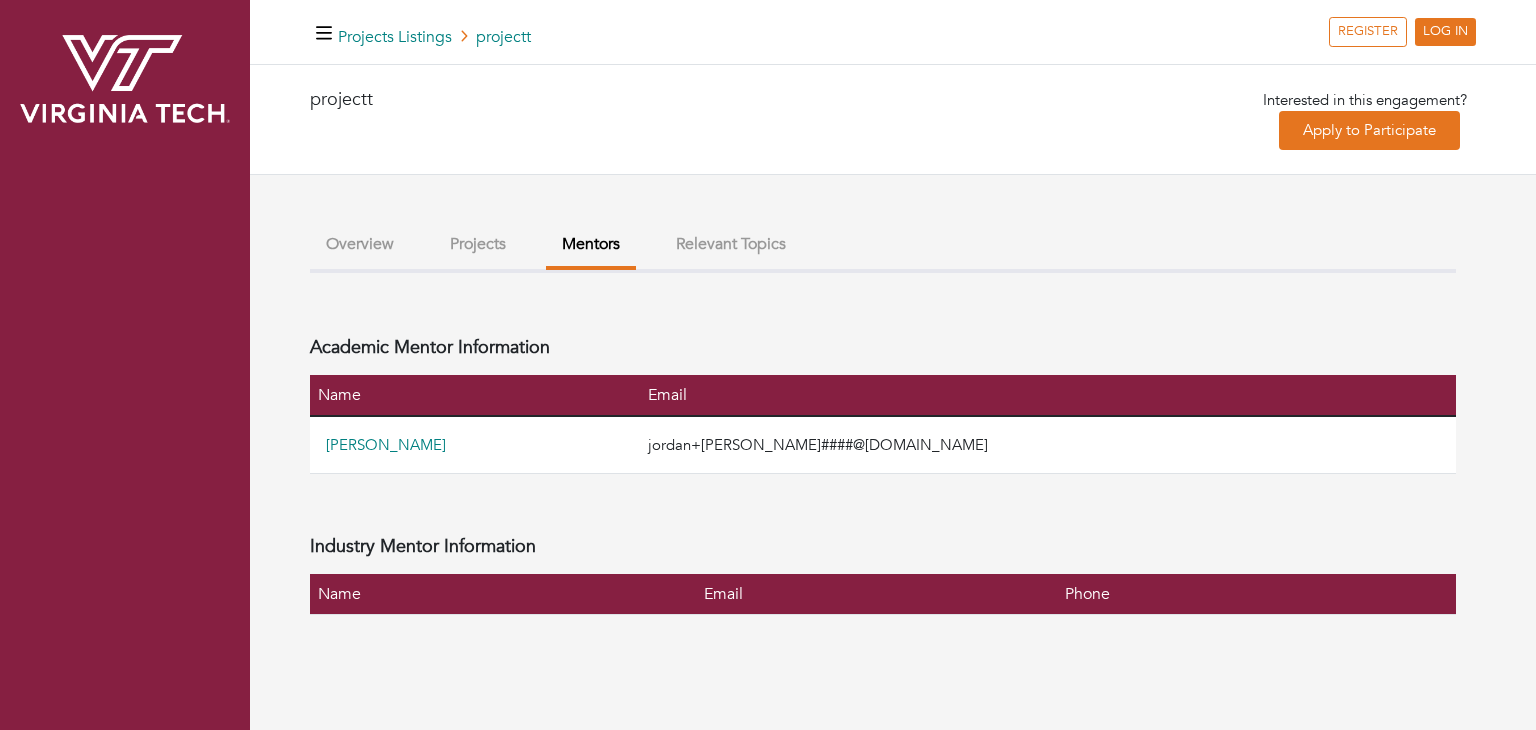click on "Relevant Topics" at bounding box center [731, 244] 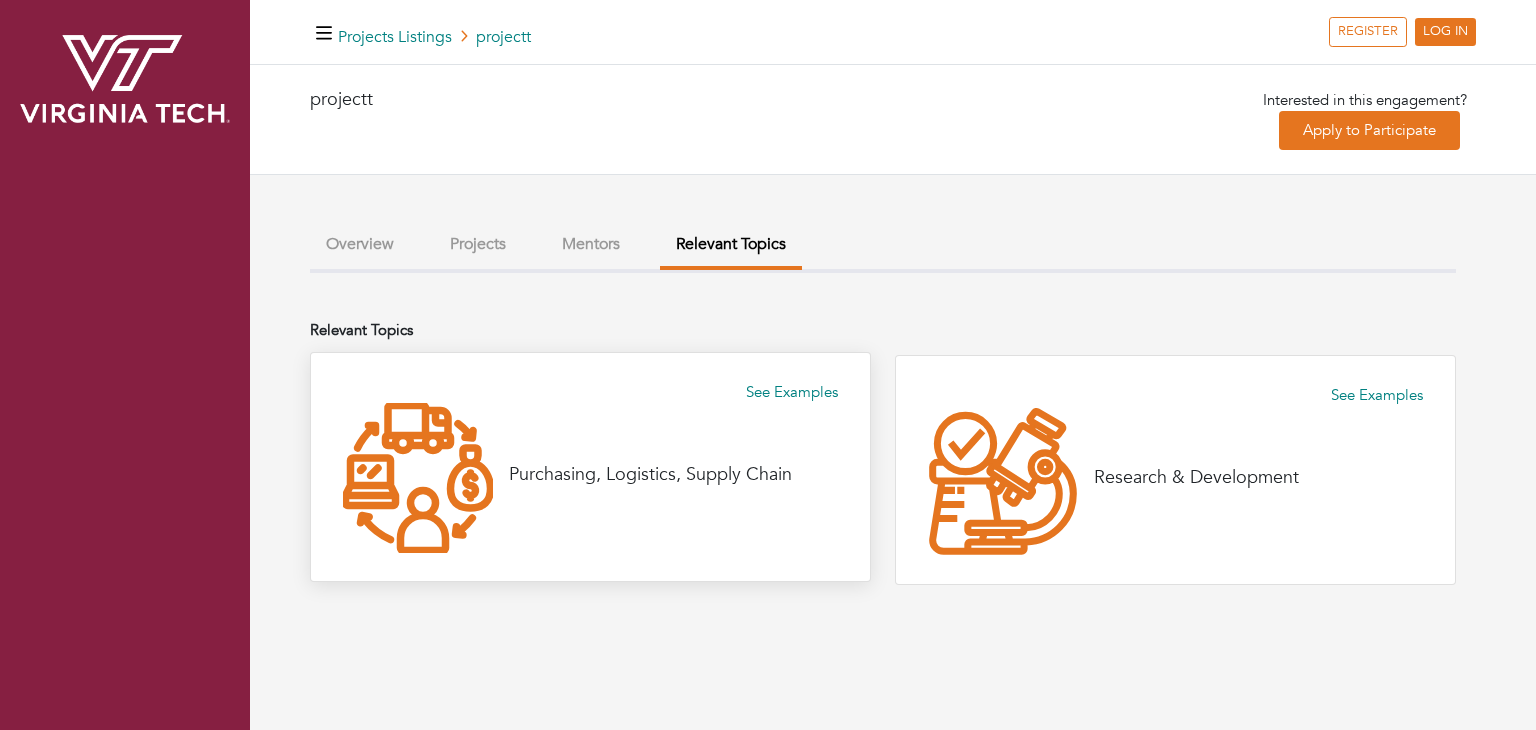 click on "Purchasing, Logistics, Supply Chain" at bounding box center [650, 475] 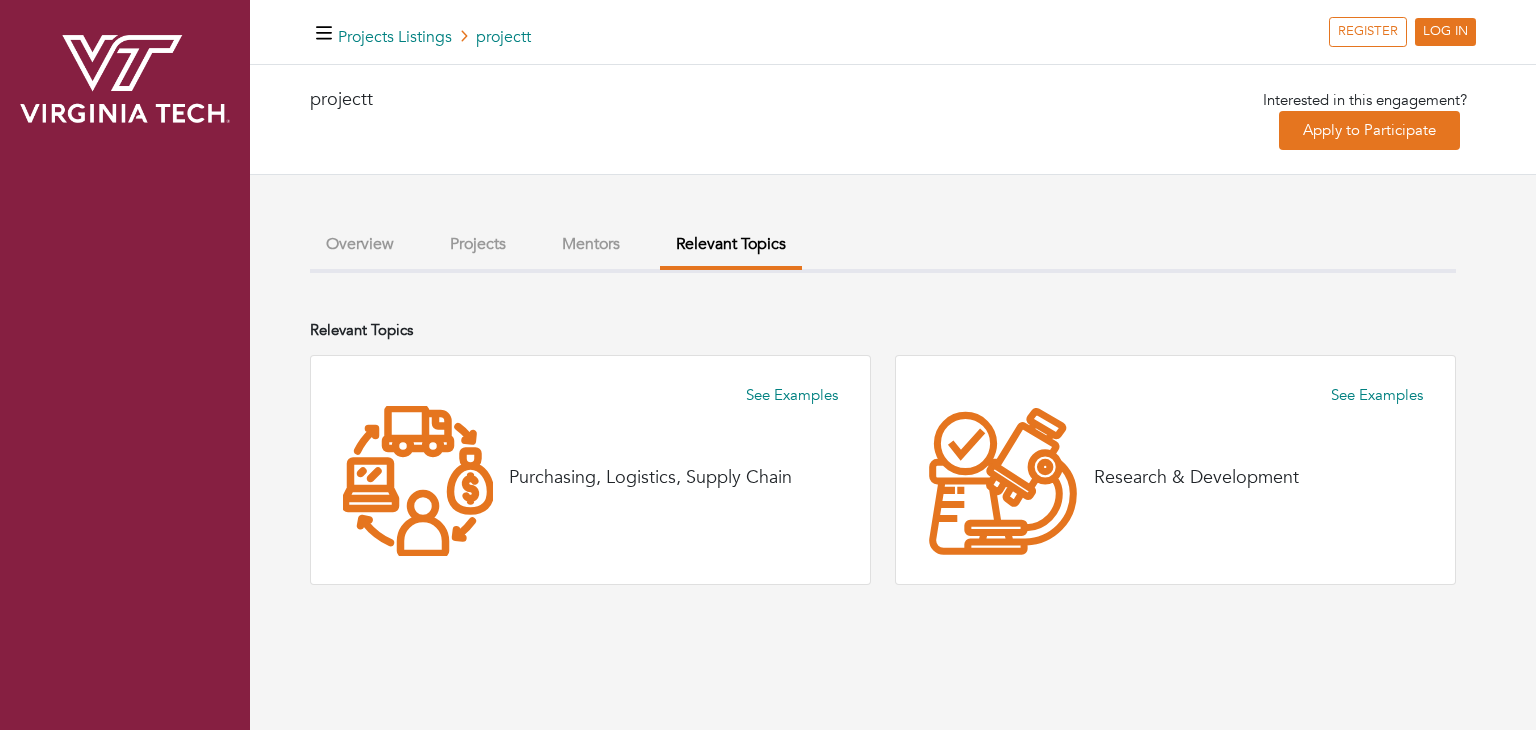 click on "Mentors" at bounding box center [591, 244] 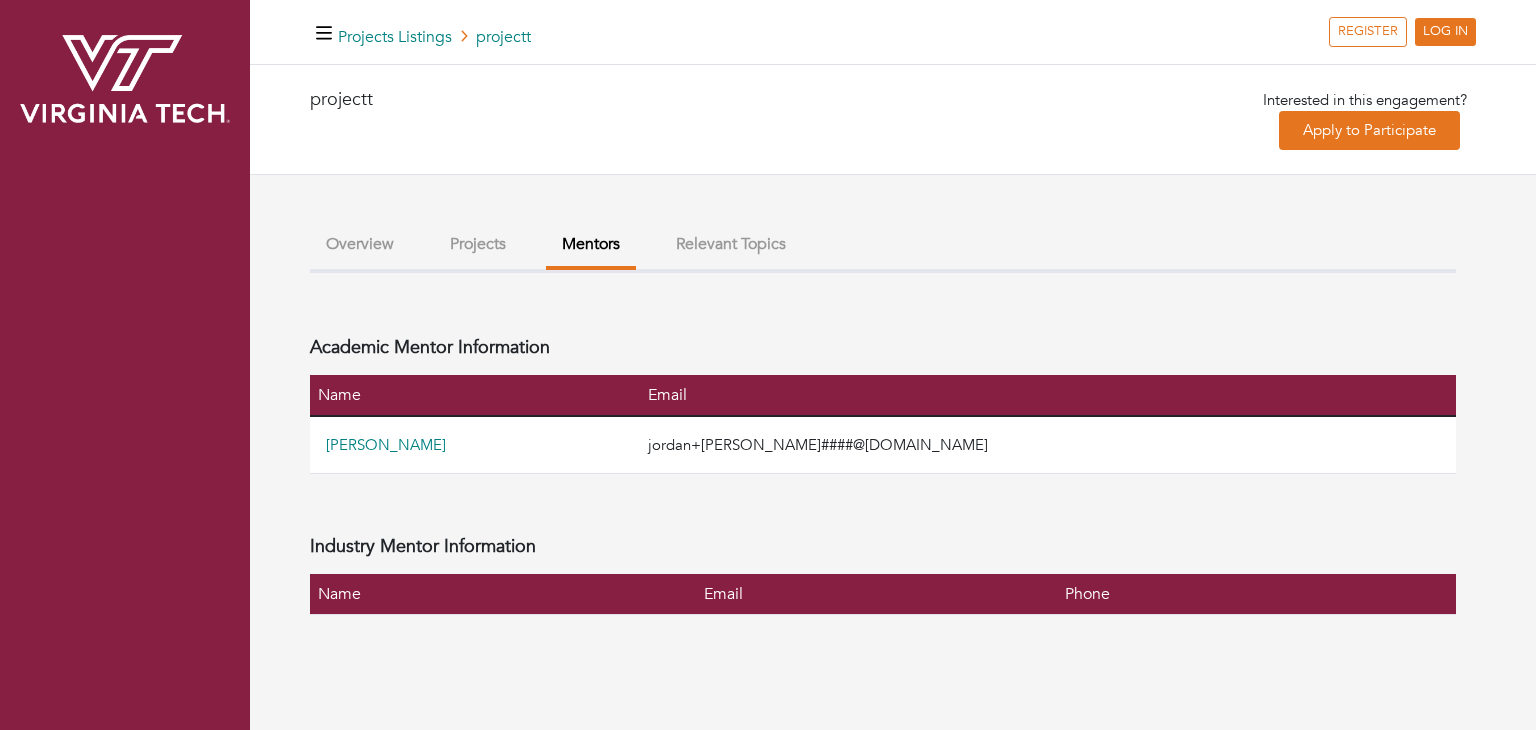 click on "Projects" at bounding box center (478, 244) 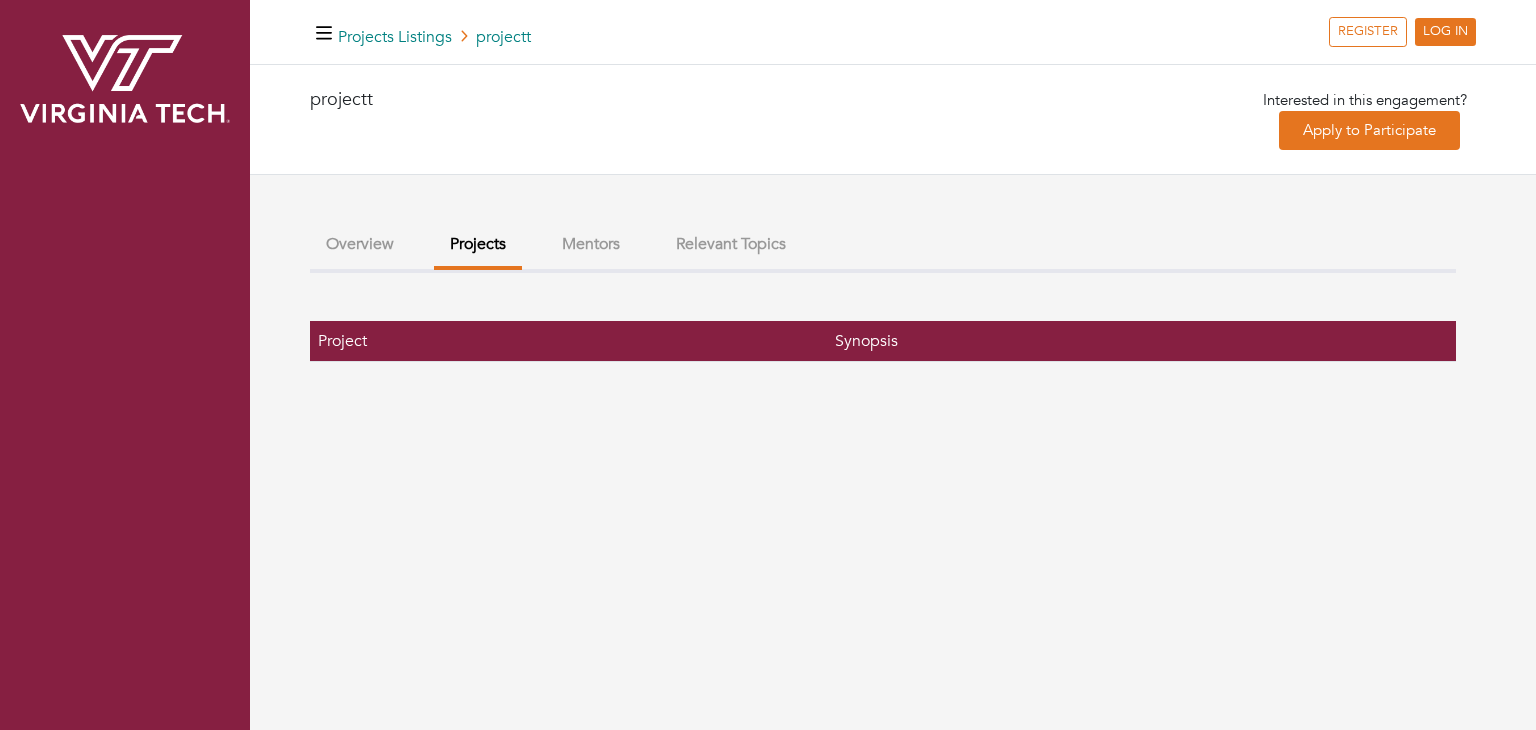 click on "Overview" at bounding box center [360, 244] 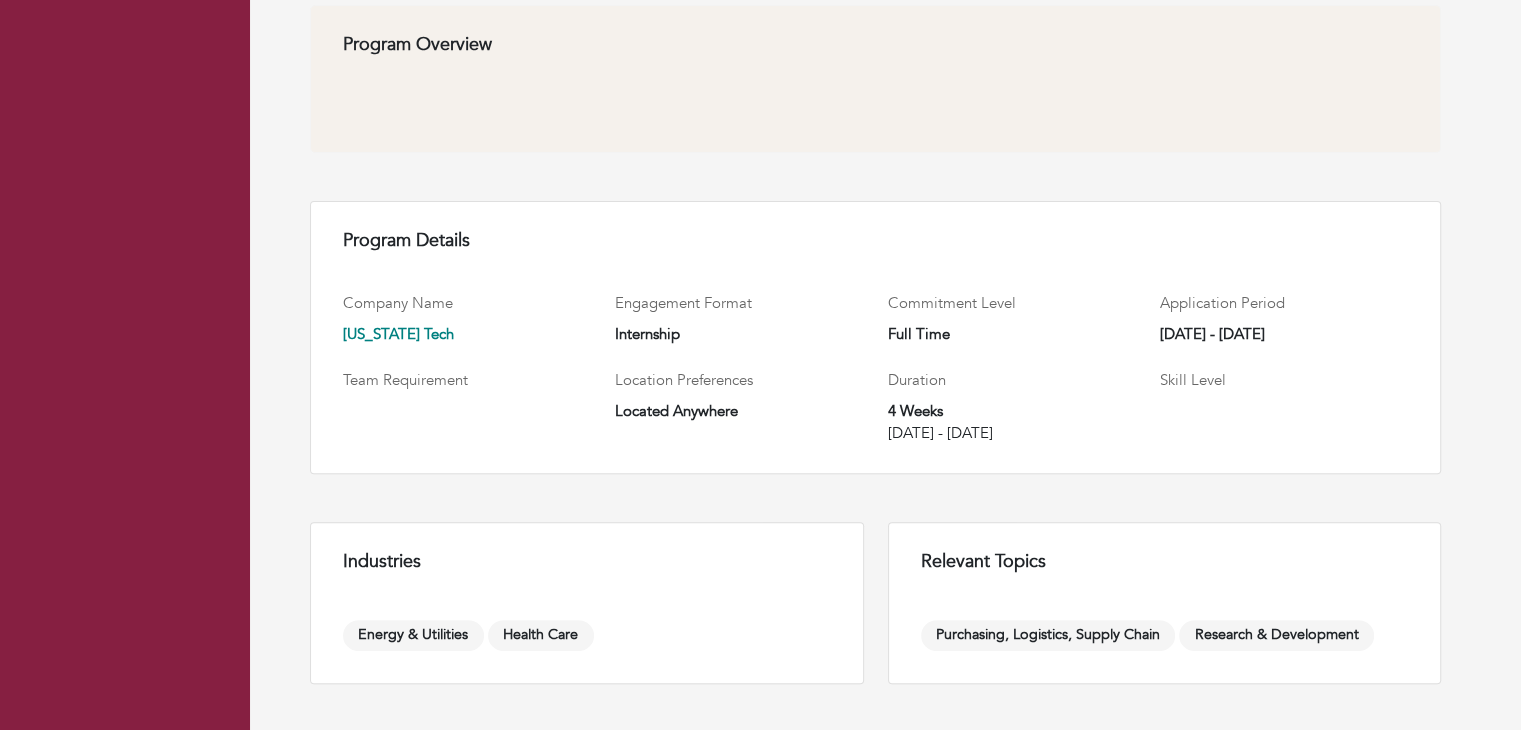 scroll, scrollTop: 0, scrollLeft: 0, axis: both 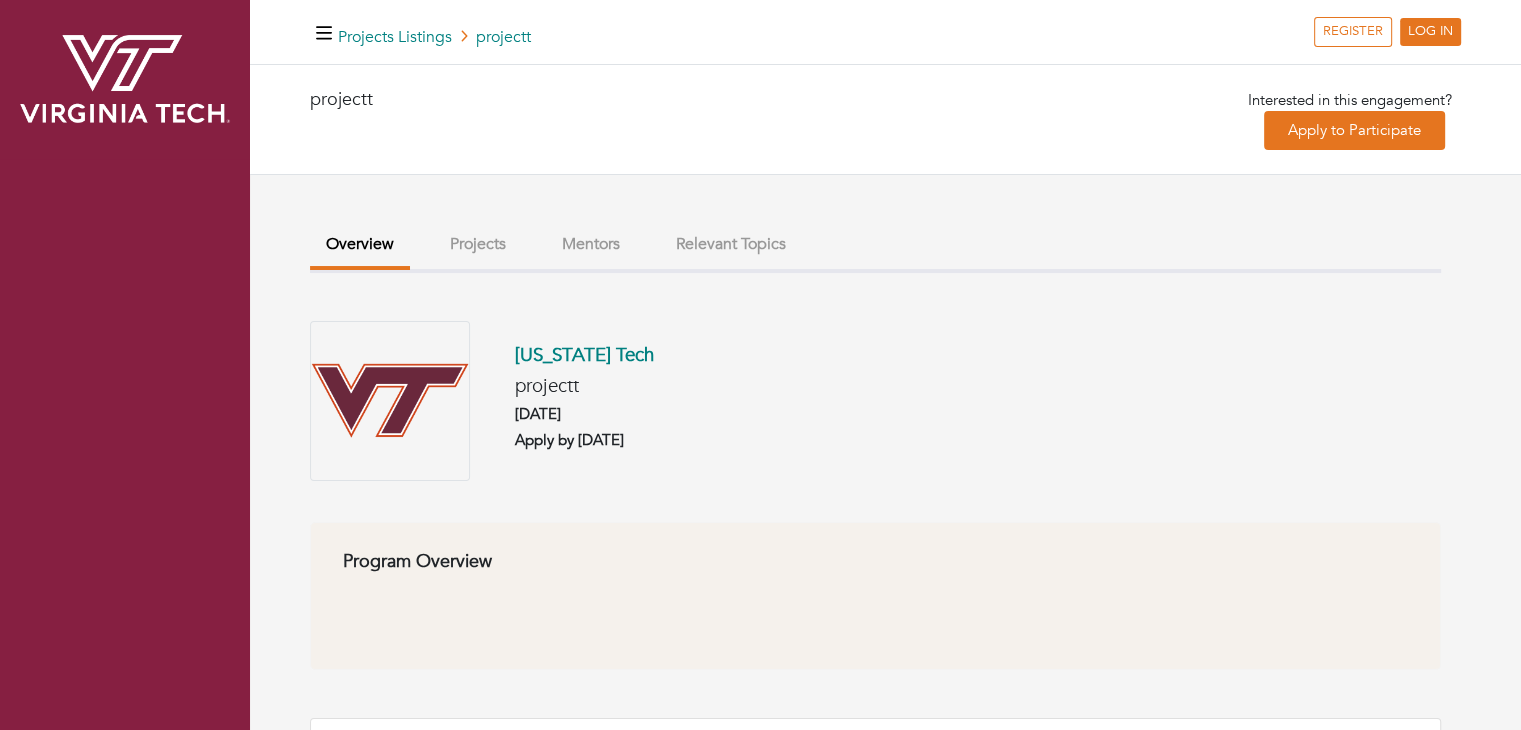 click at bounding box center (324, 32) 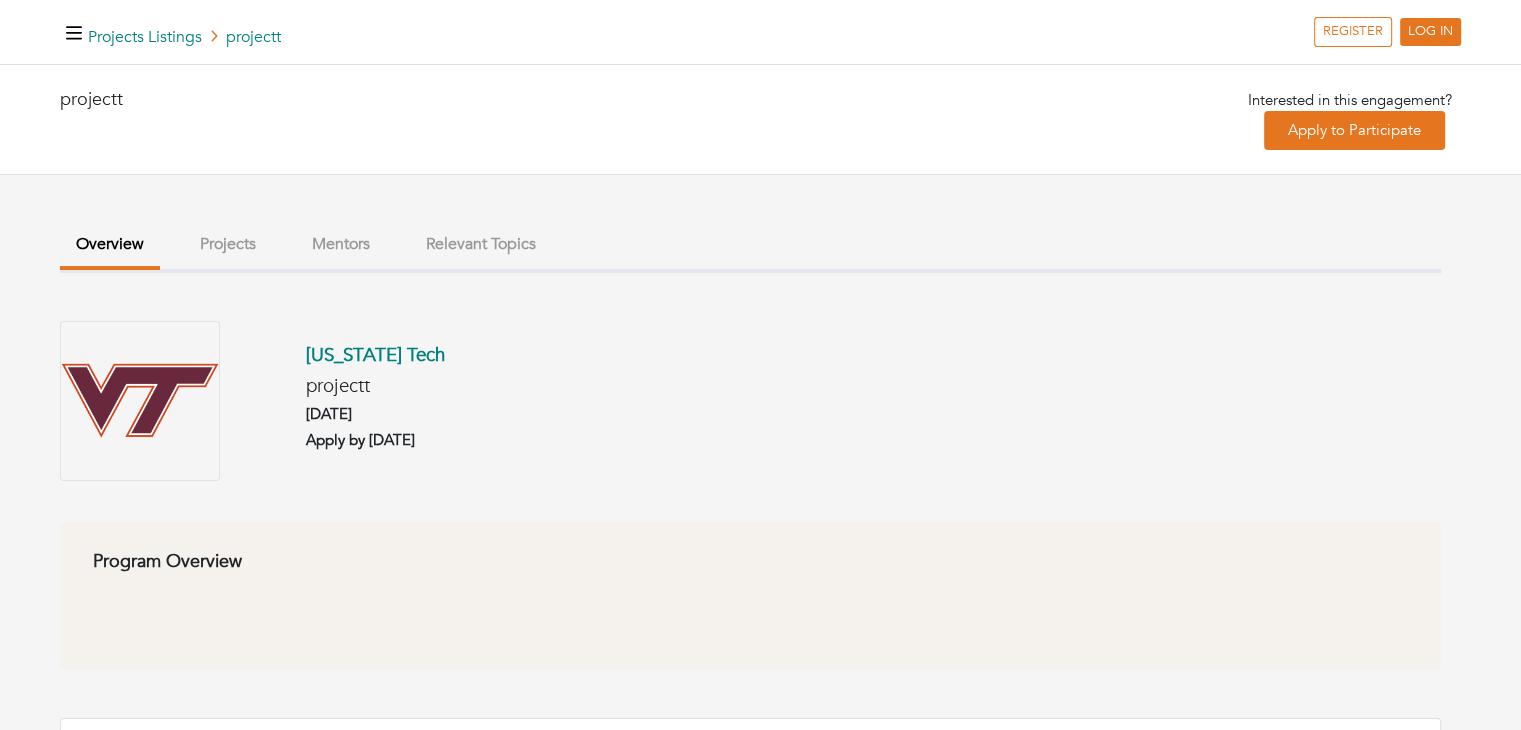 click at bounding box center [74, 32] 